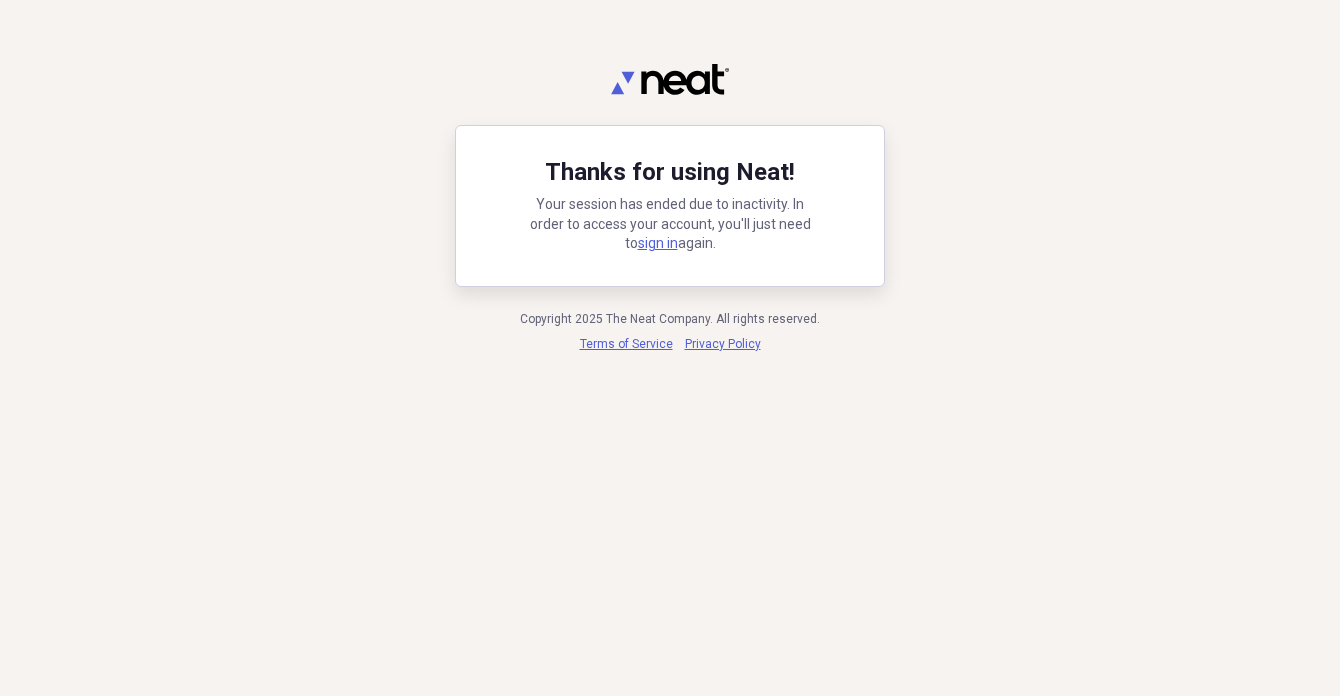 scroll, scrollTop: 0, scrollLeft: 0, axis: both 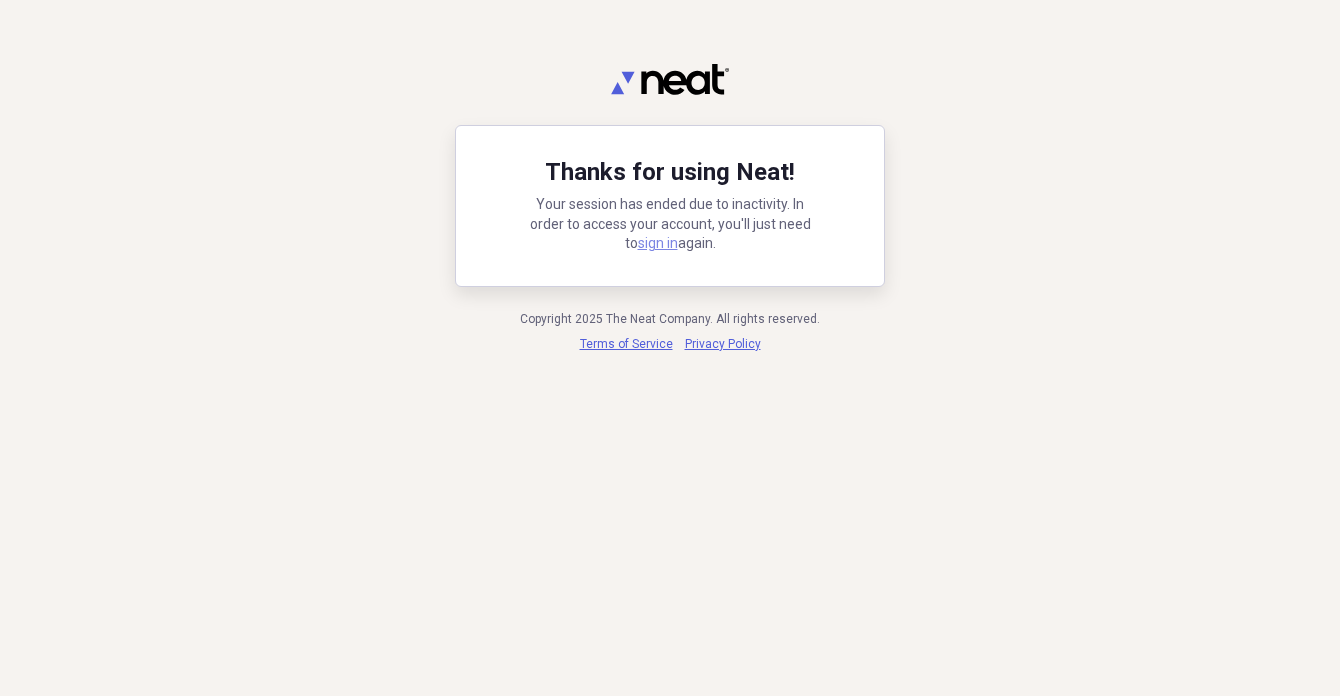 click on "sign in" at bounding box center [658, 243] 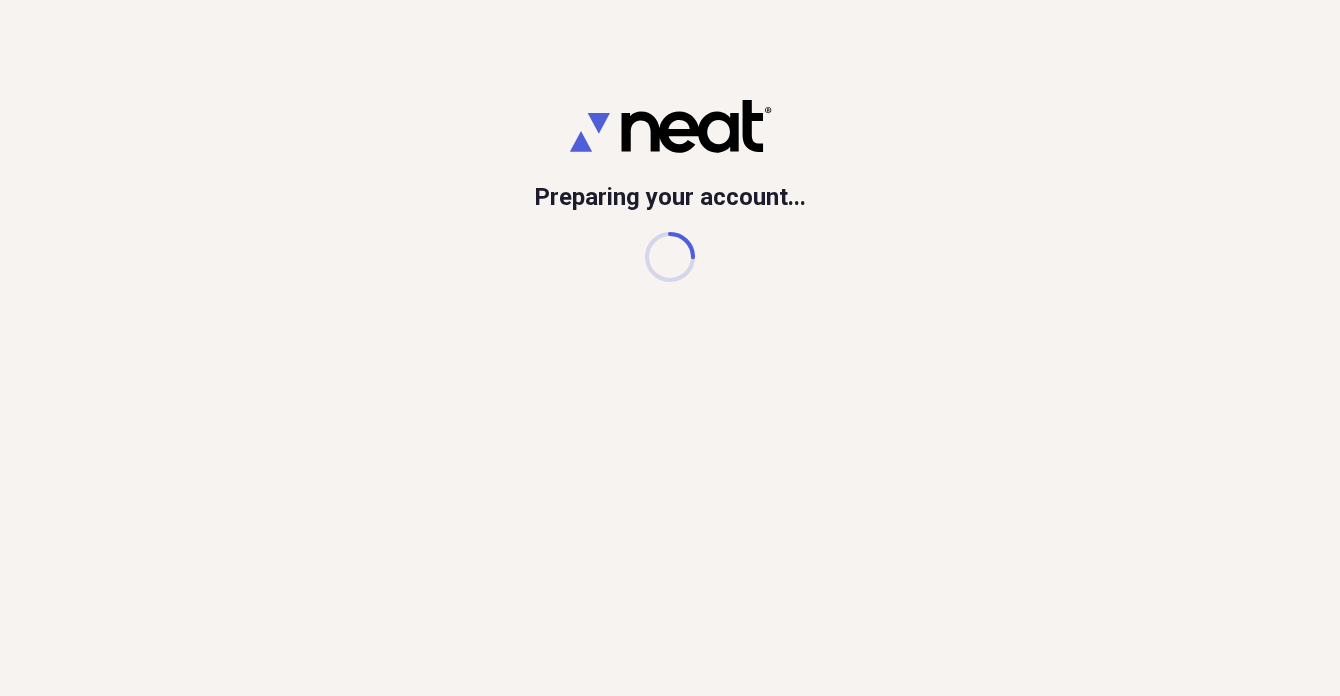 scroll, scrollTop: 0, scrollLeft: 0, axis: both 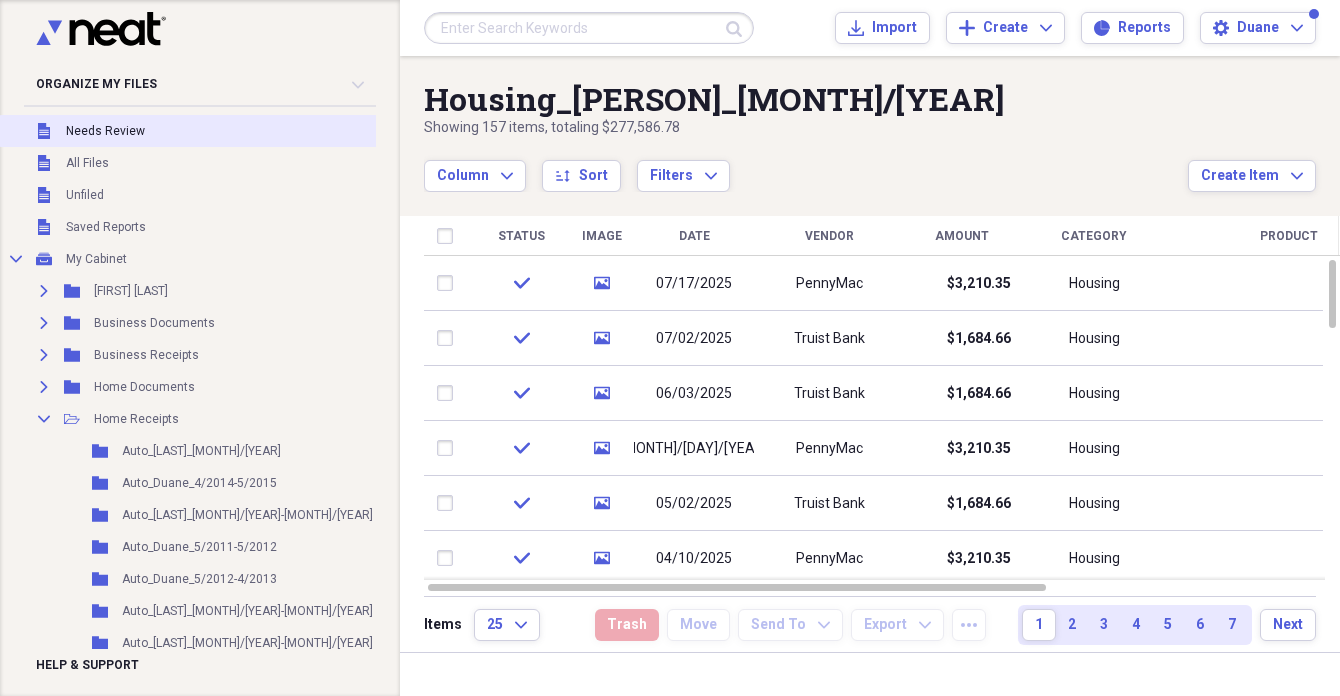 click on "Needs Review" at bounding box center (105, 131) 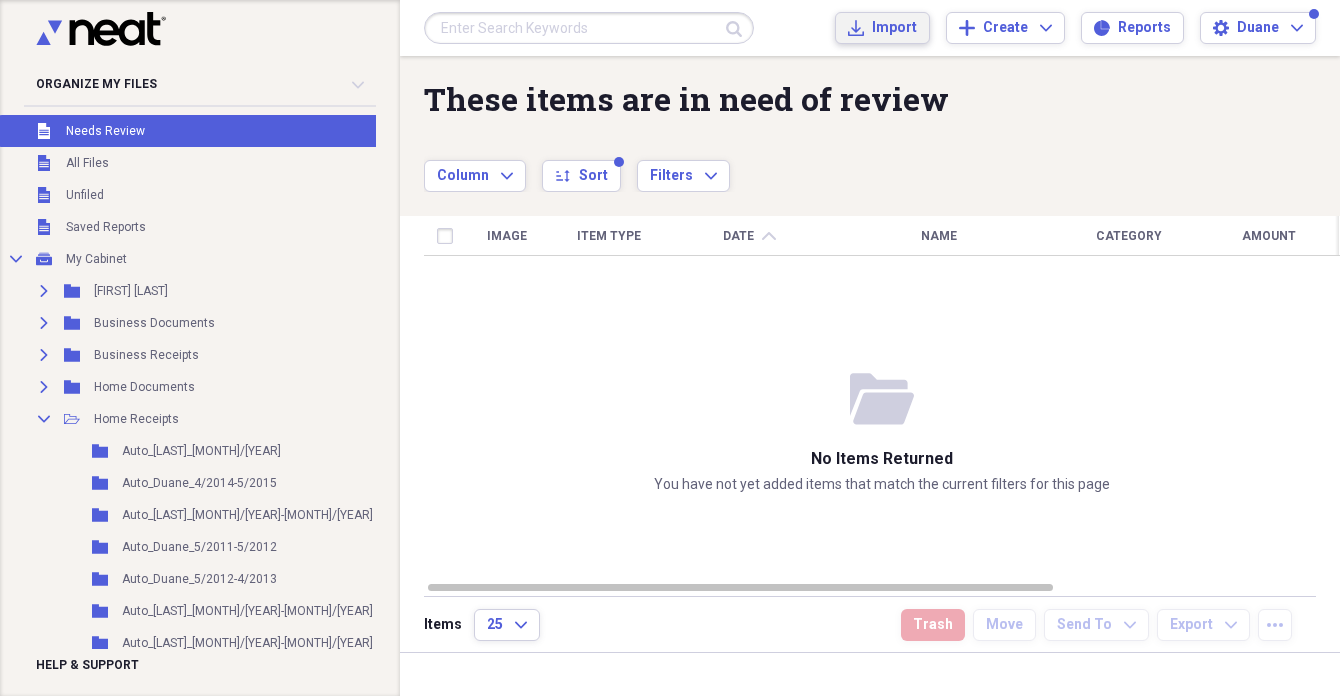 click on "Import" at bounding box center [894, 28] 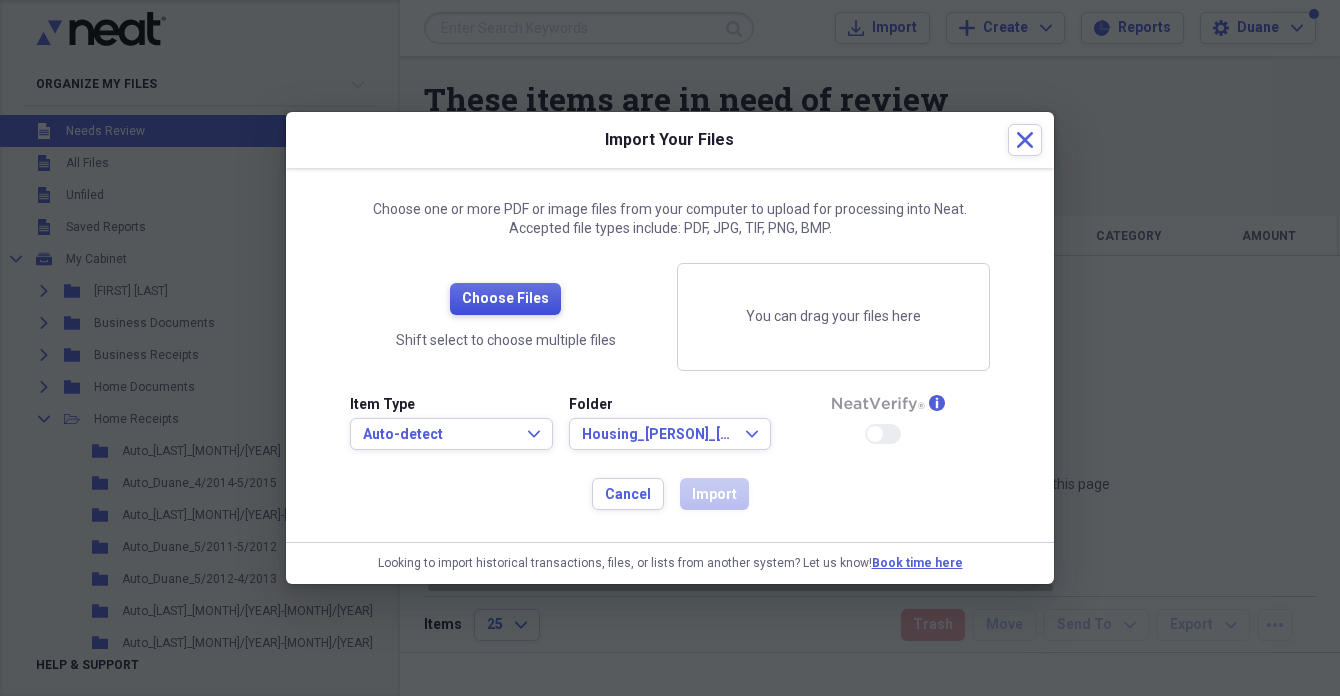 click on "Choose Files" at bounding box center [505, 299] 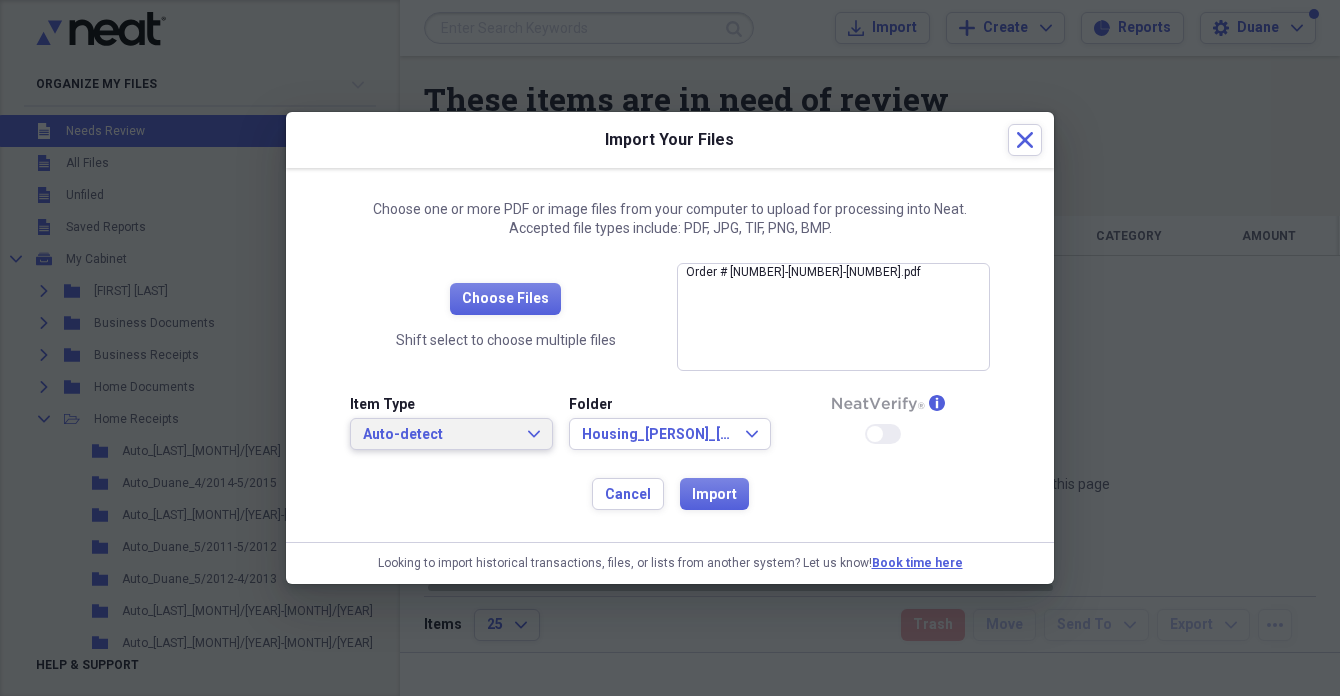 click on "Auto-detect" at bounding box center [439, 435] 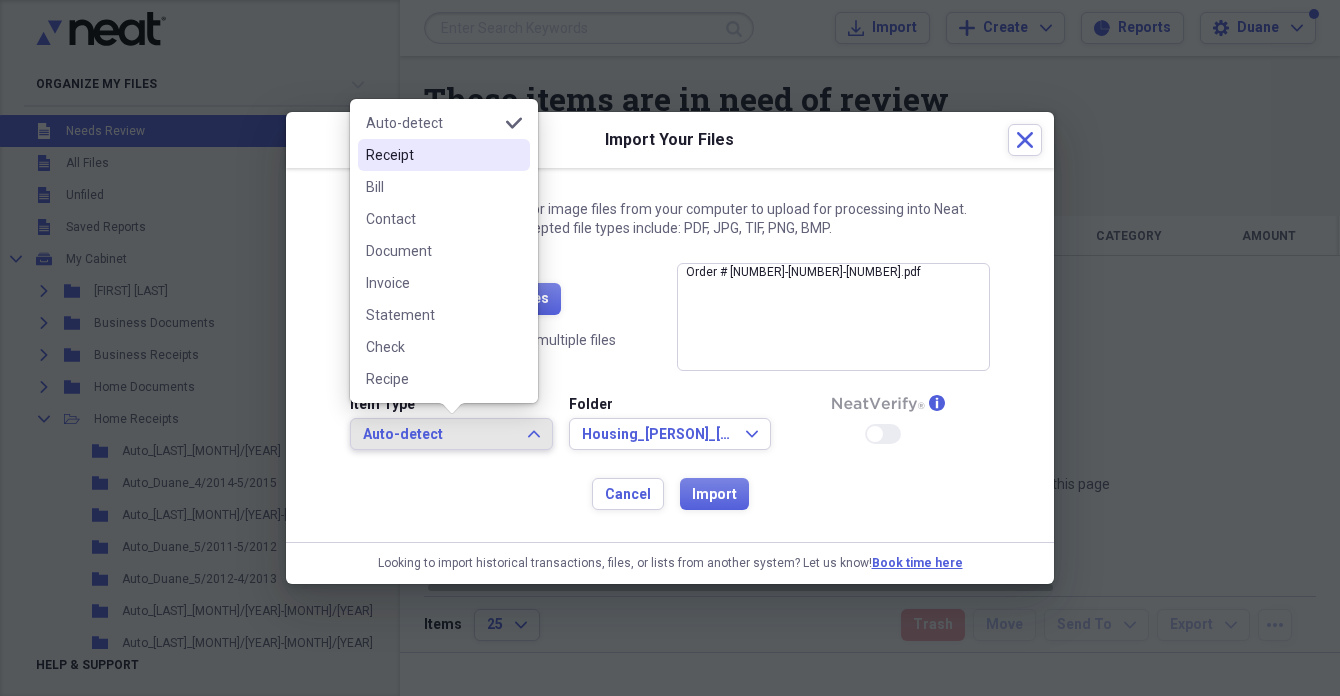 click on "Receipt" at bounding box center [432, 155] 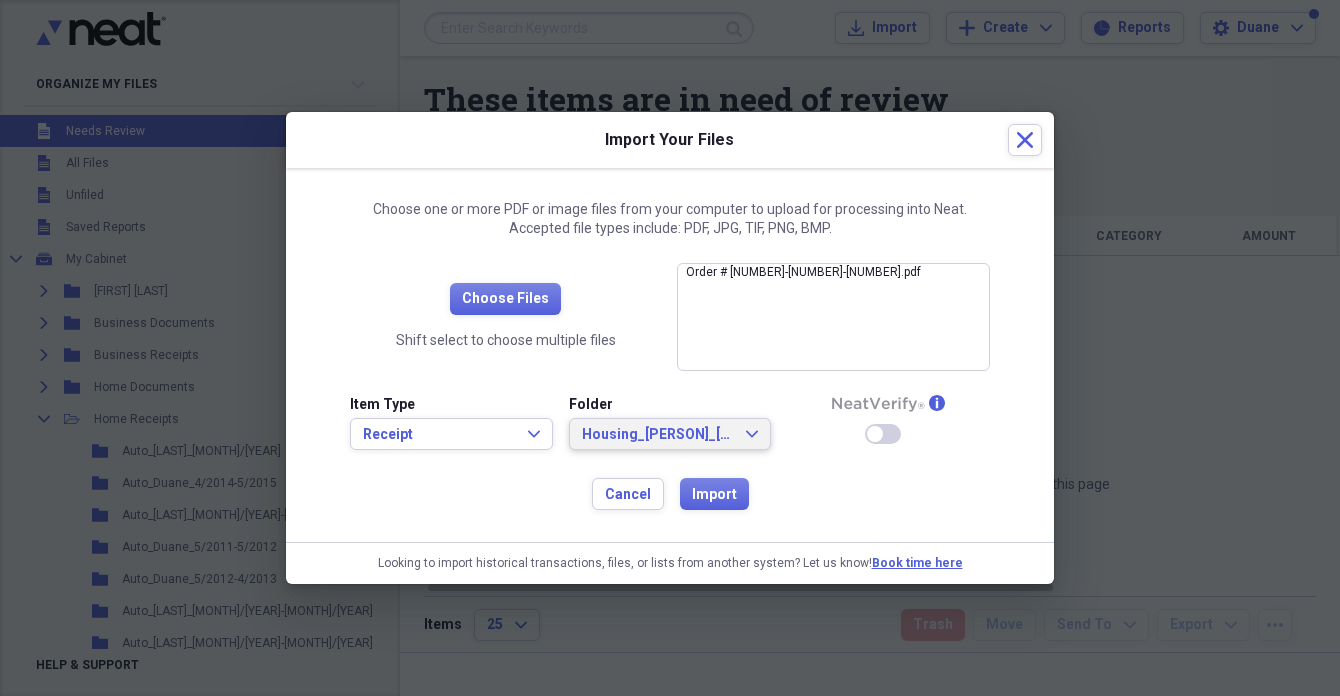 click on "Housing_[PERSON]_[MONTH]/[YEAR]" at bounding box center (658, 435) 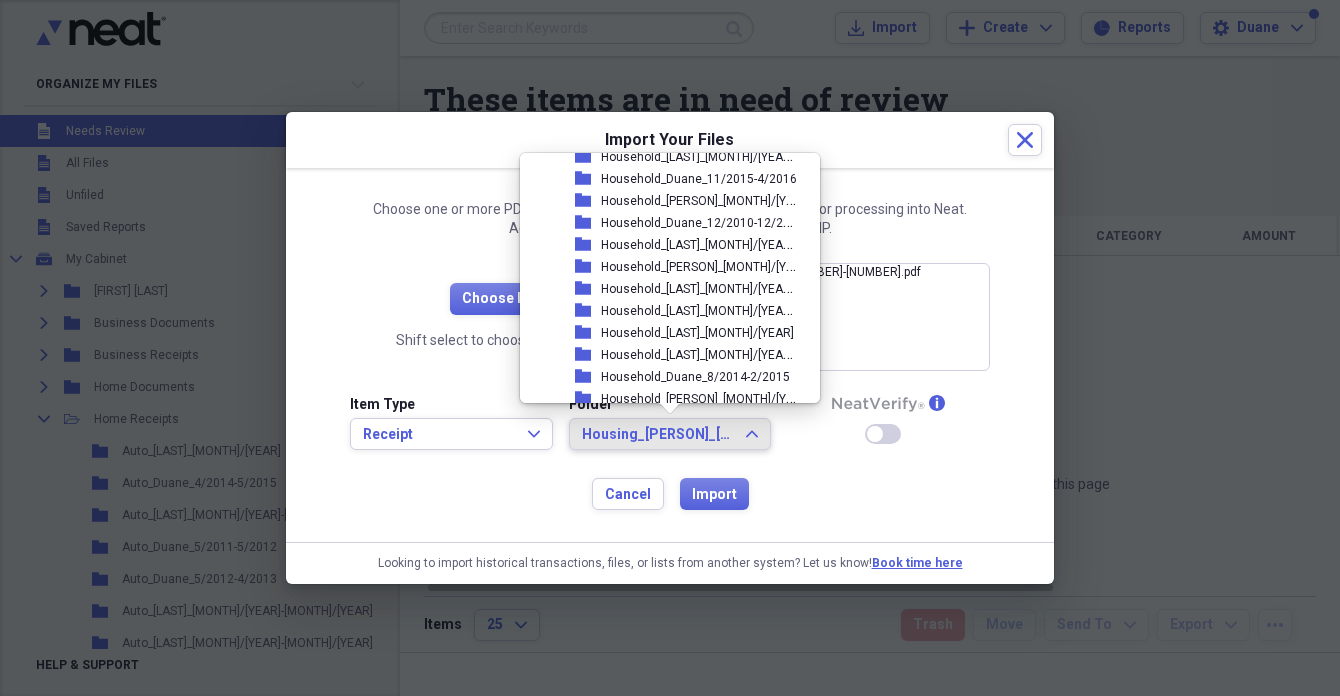 scroll, scrollTop: 3530, scrollLeft: 0, axis: vertical 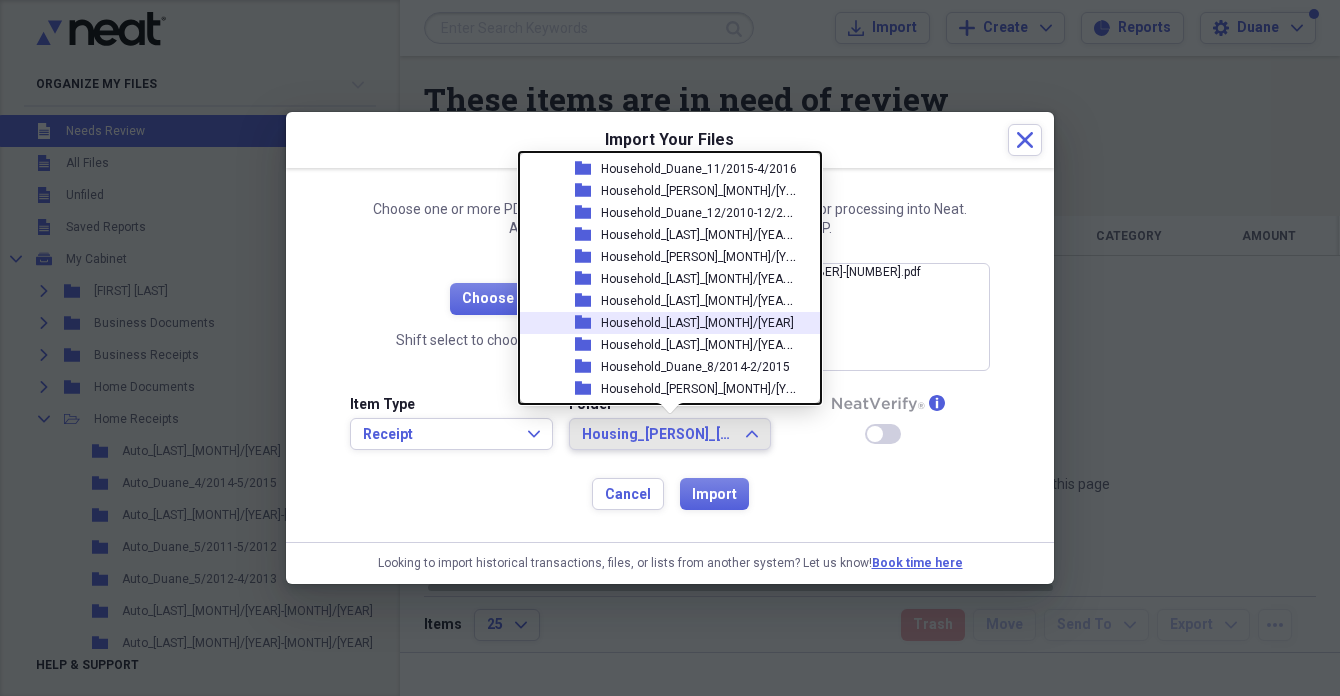 click on "Household_[LAST]_[MONTH]/[YEAR]" at bounding box center [697, 323] 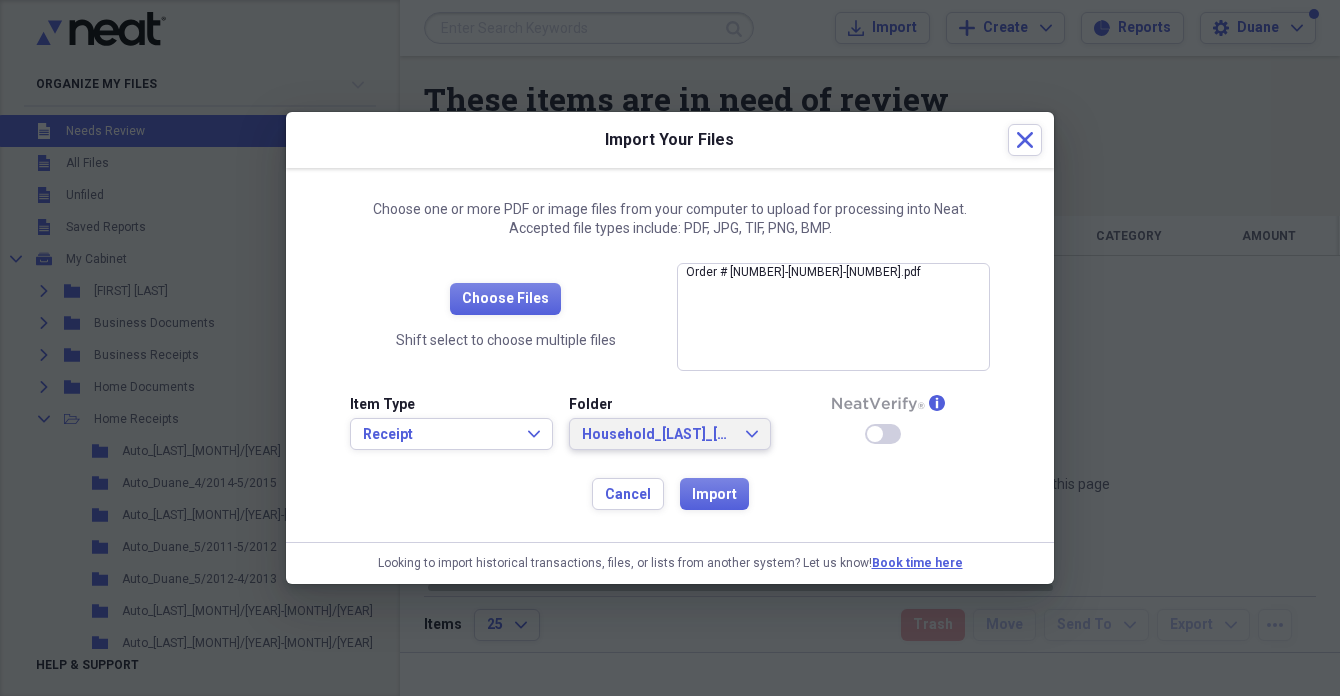 click on "Household_[LAST]_[MONTH]/[YEAR]" at bounding box center [658, 435] 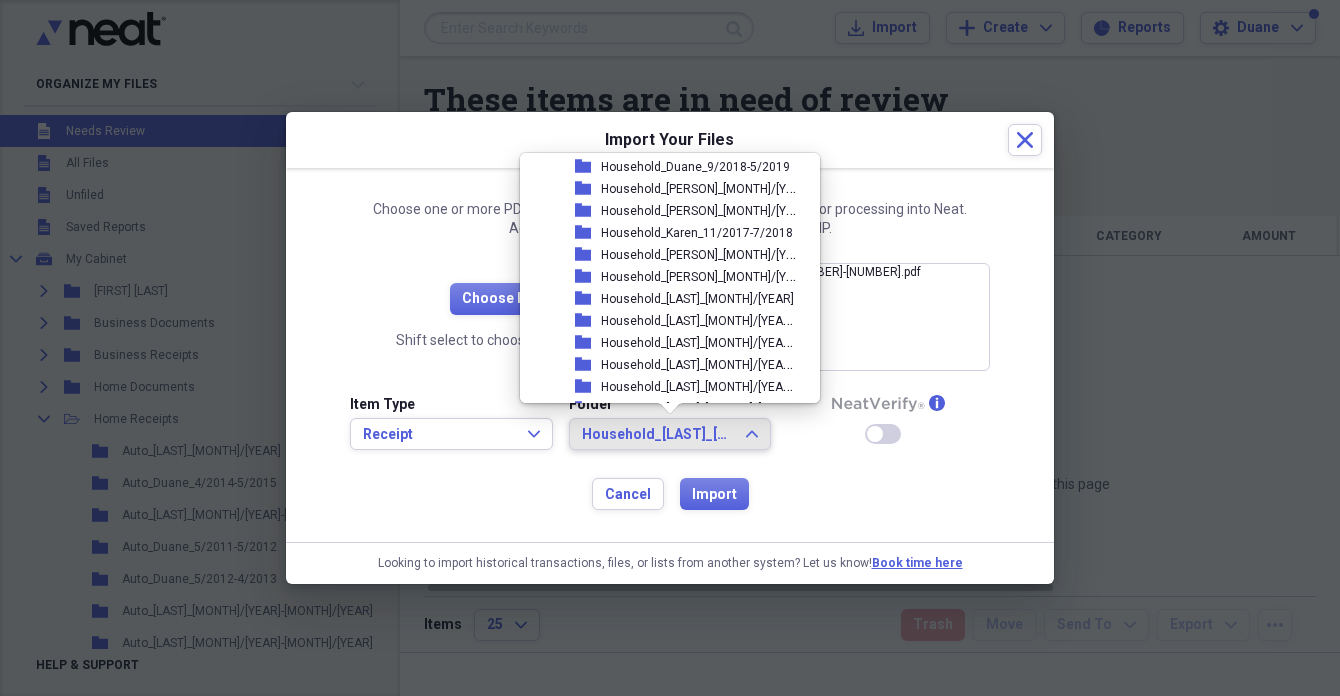 scroll, scrollTop: 3798, scrollLeft: 0, axis: vertical 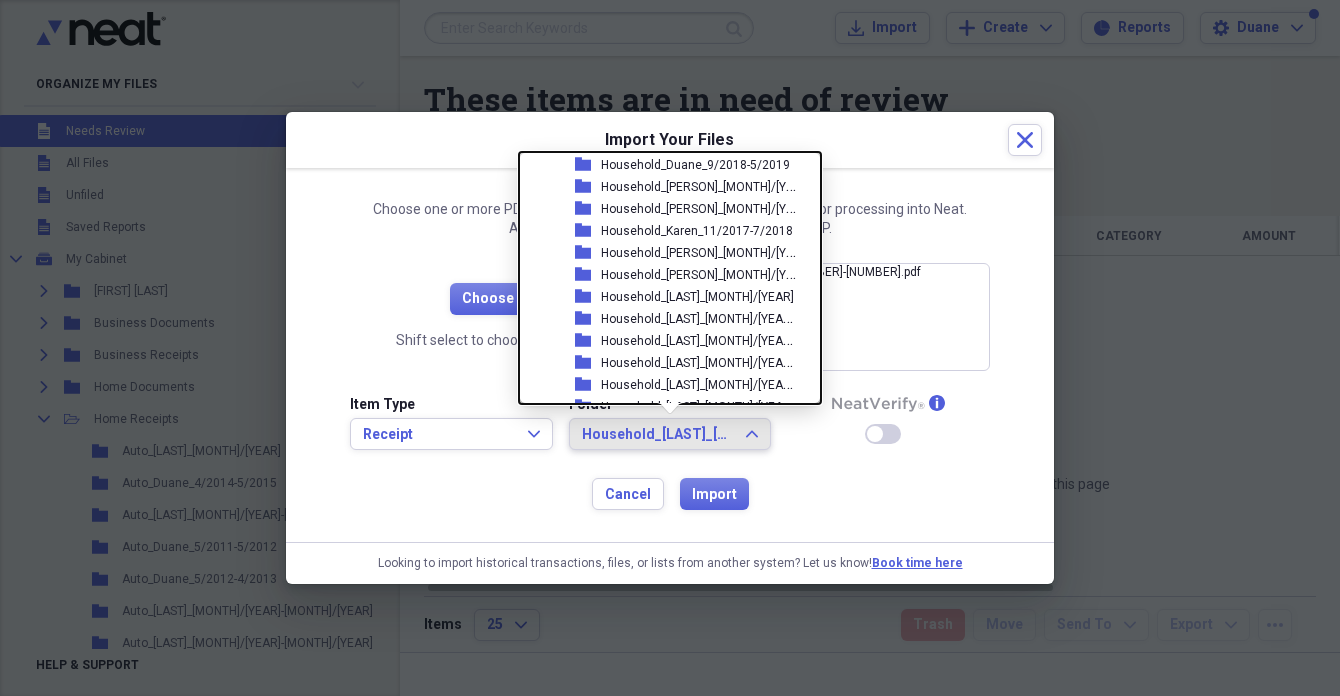 click on "Household_[LAST]_[MONTH]/[YEAR]" at bounding box center [697, 297] 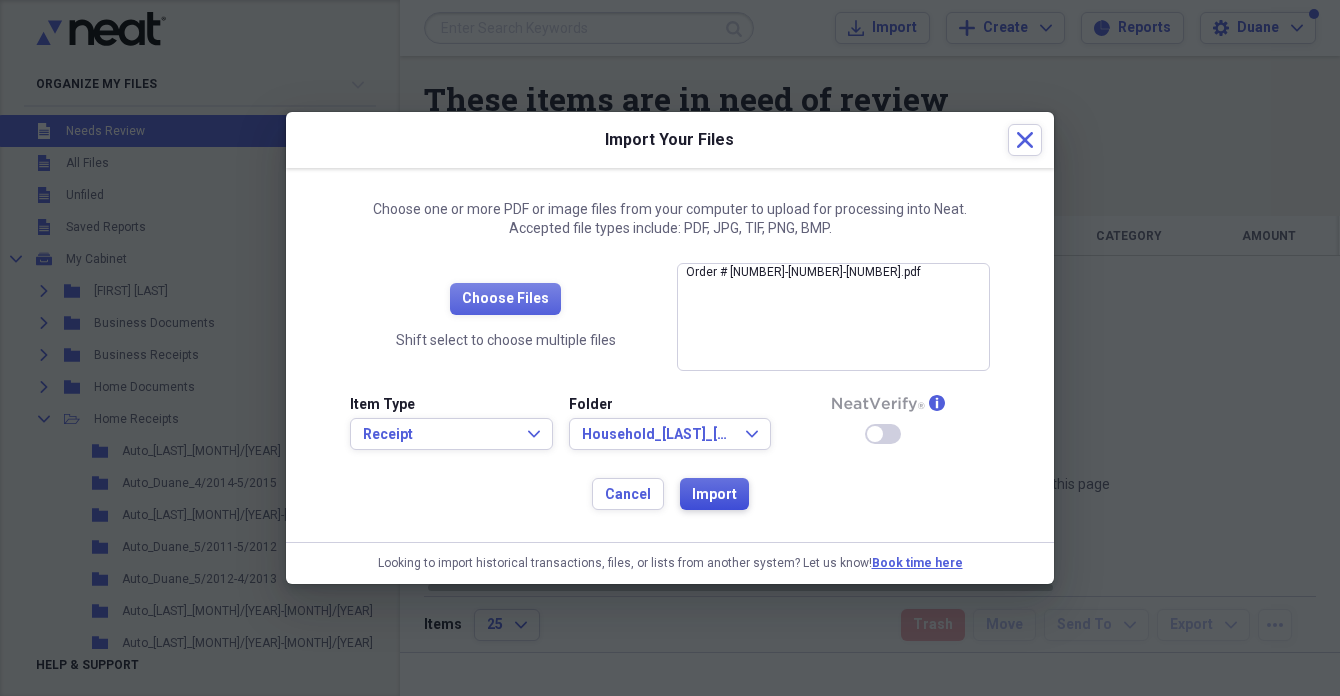 click on "Import" at bounding box center (714, 495) 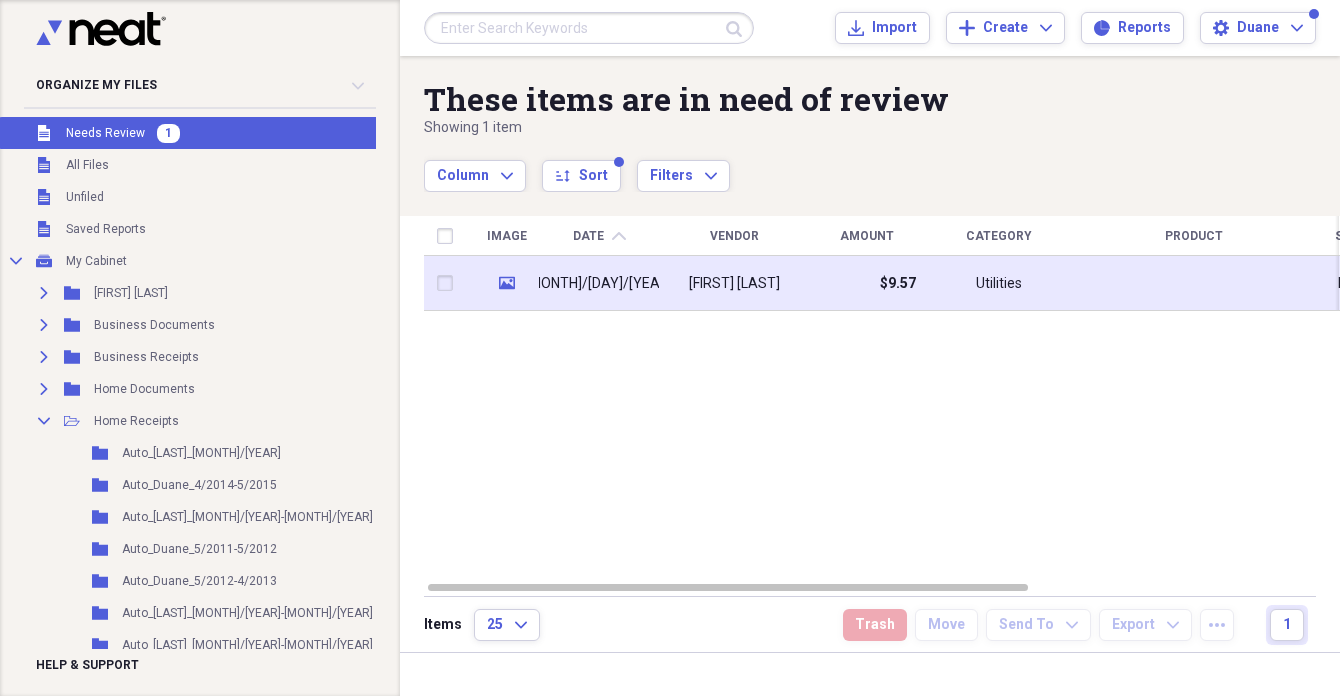 click on "[MONTH]/[DAY]/[YEAR]" at bounding box center (599, 284) 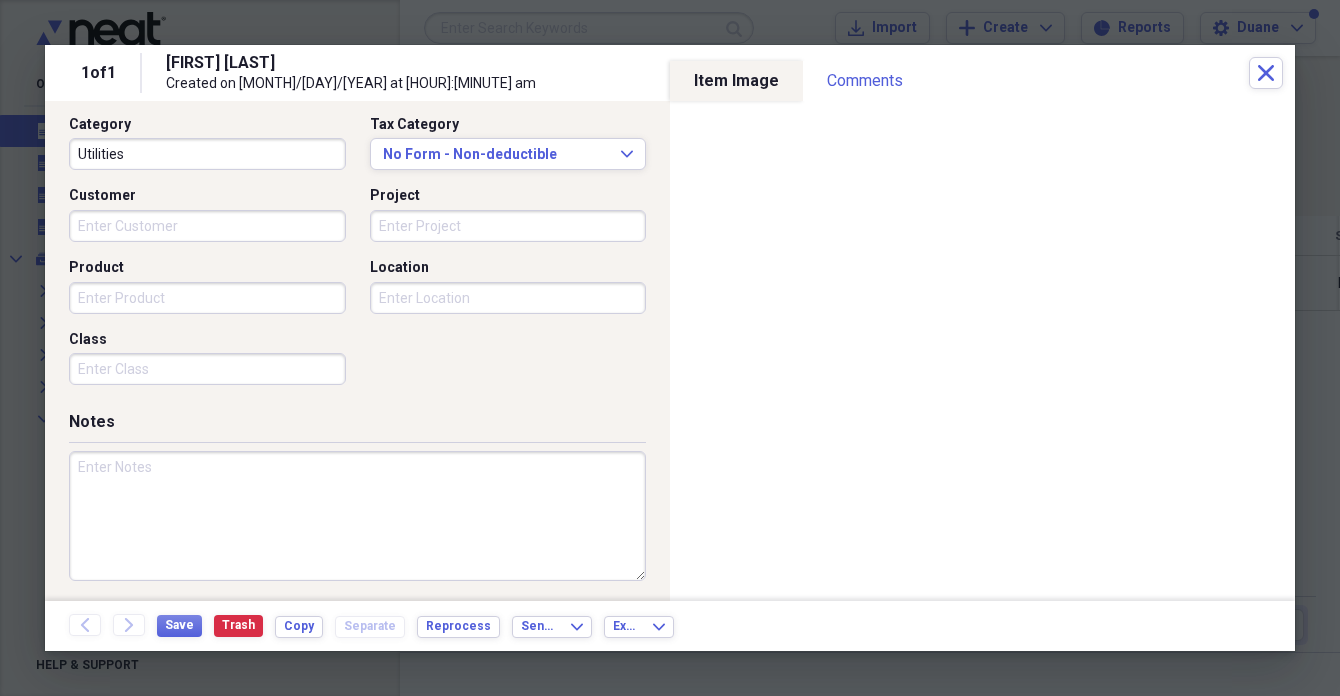 scroll, scrollTop: 514, scrollLeft: 0, axis: vertical 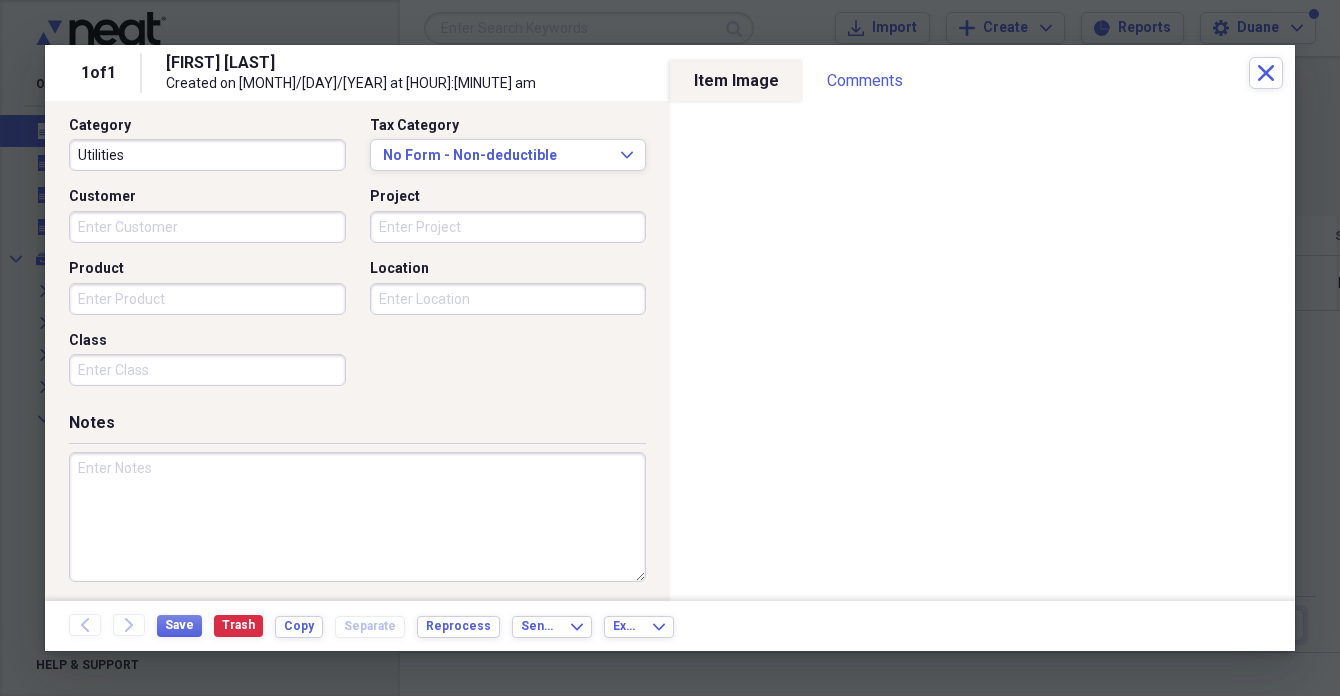 click at bounding box center [357, 517] 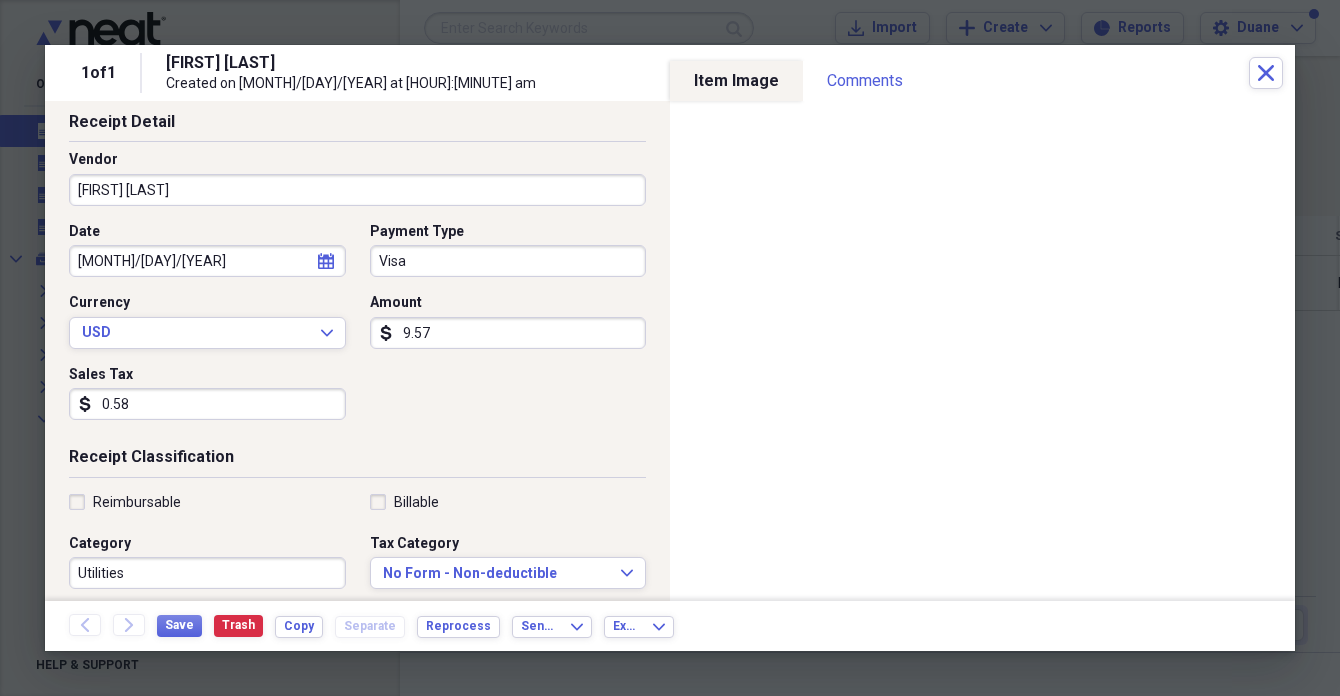 scroll, scrollTop: 94, scrollLeft: 0, axis: vertical 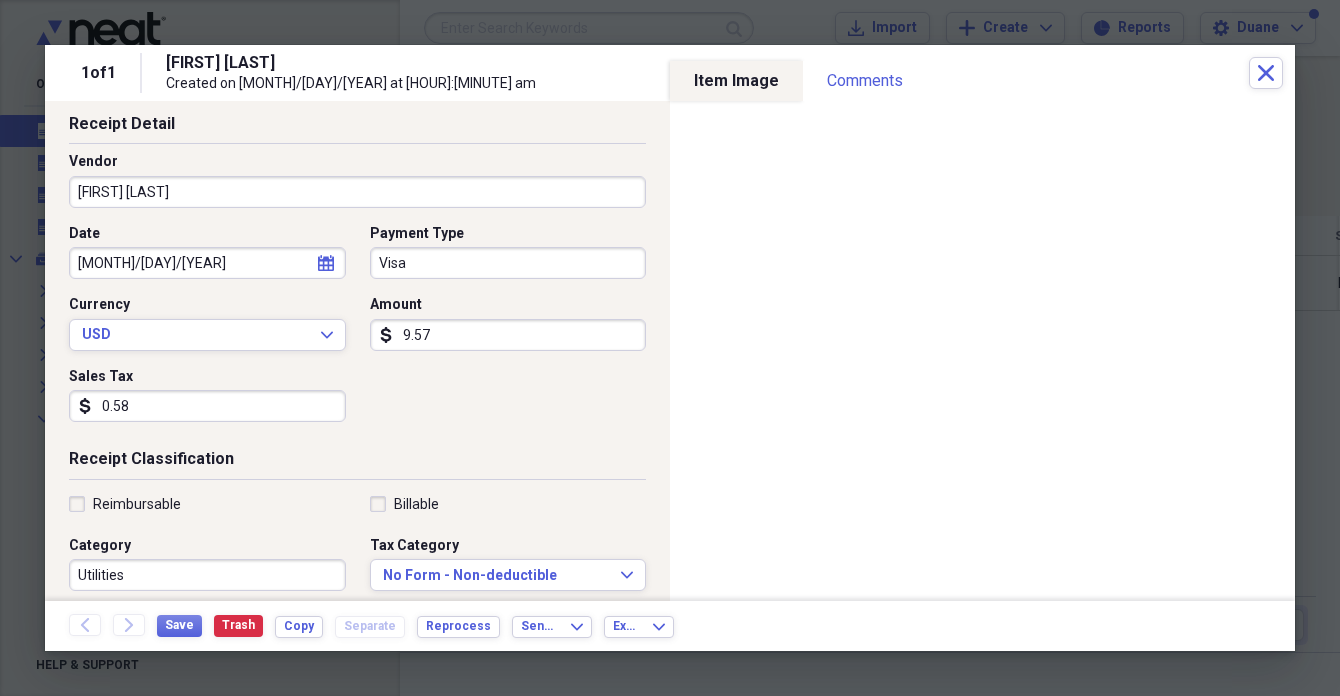 type on "12pcs Black Gold Glitter Fleur de Lis Centerpiece Sticks" 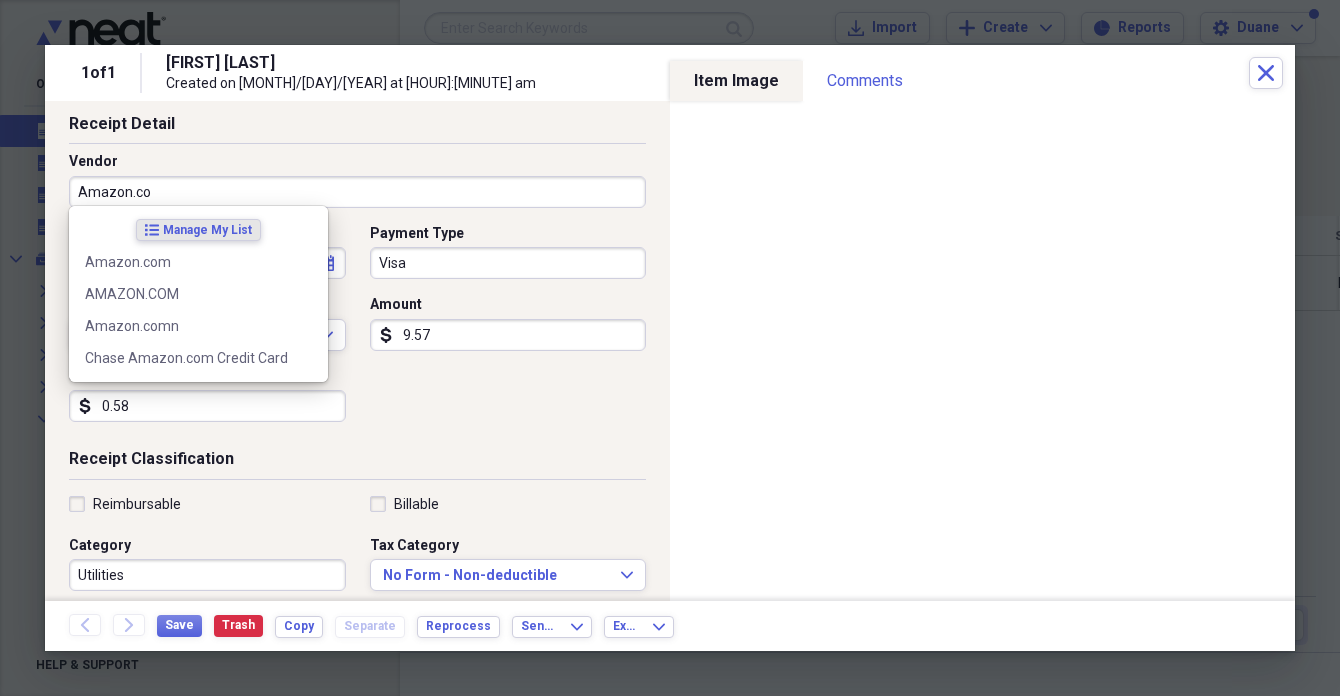 type on "Amazon.com" 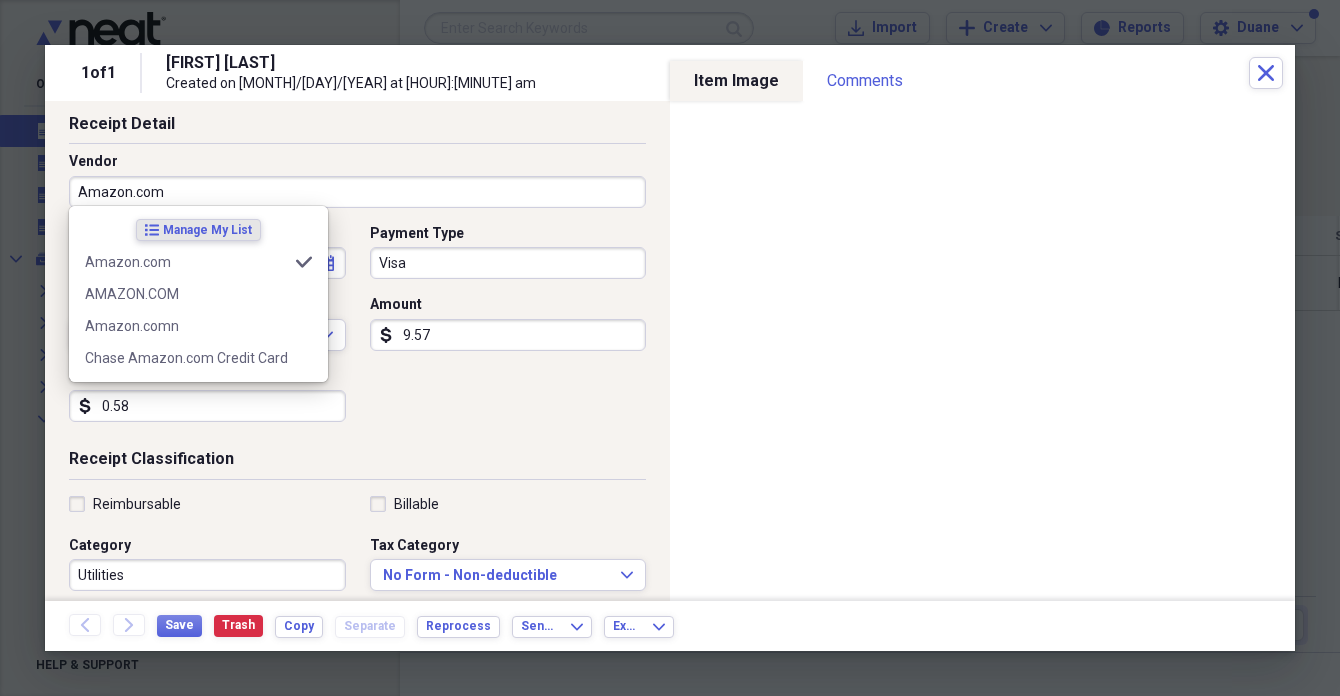 type on "Household" 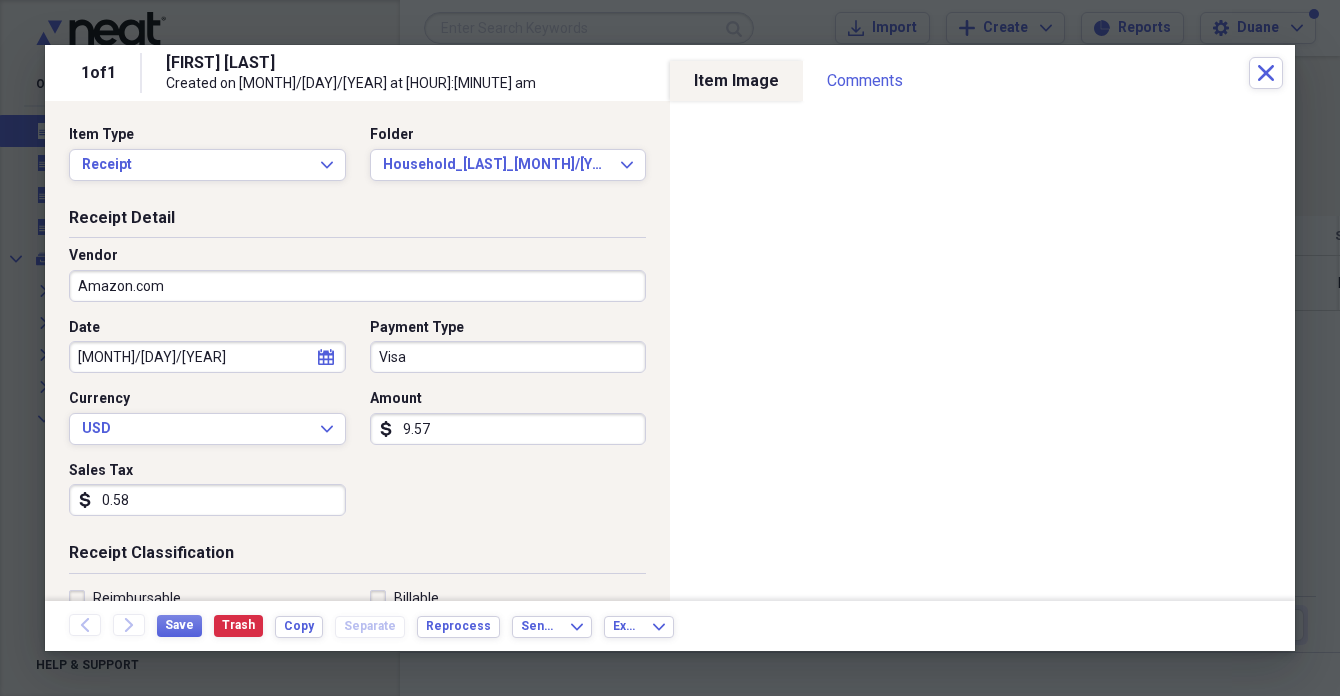scroll, scrollTop: 0, scrollLeft: 0, axis: both 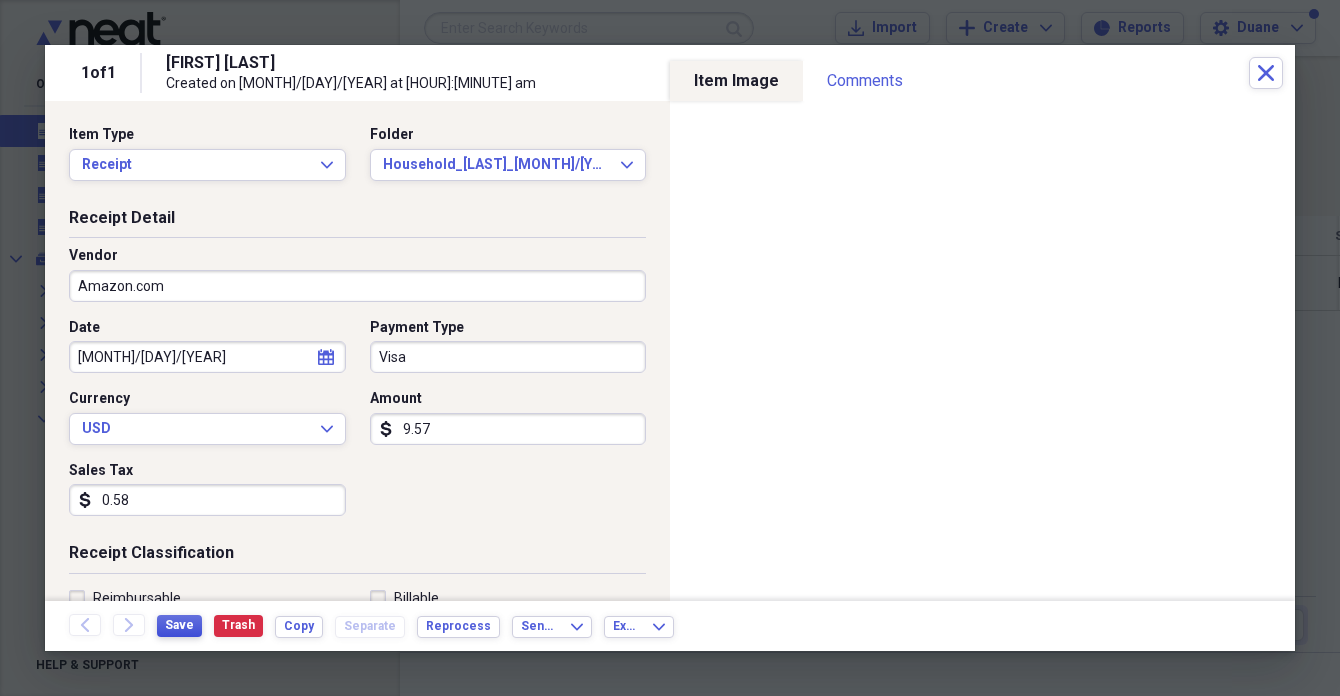type on "Amazon.com" 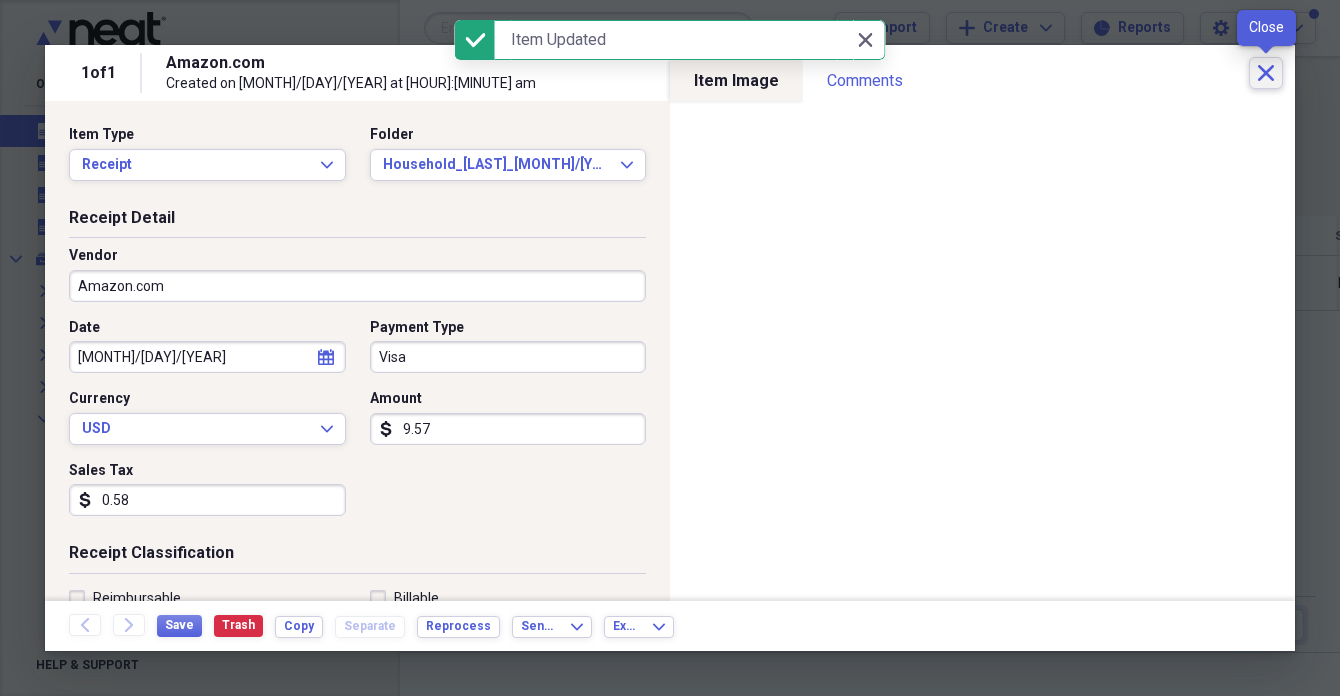 click 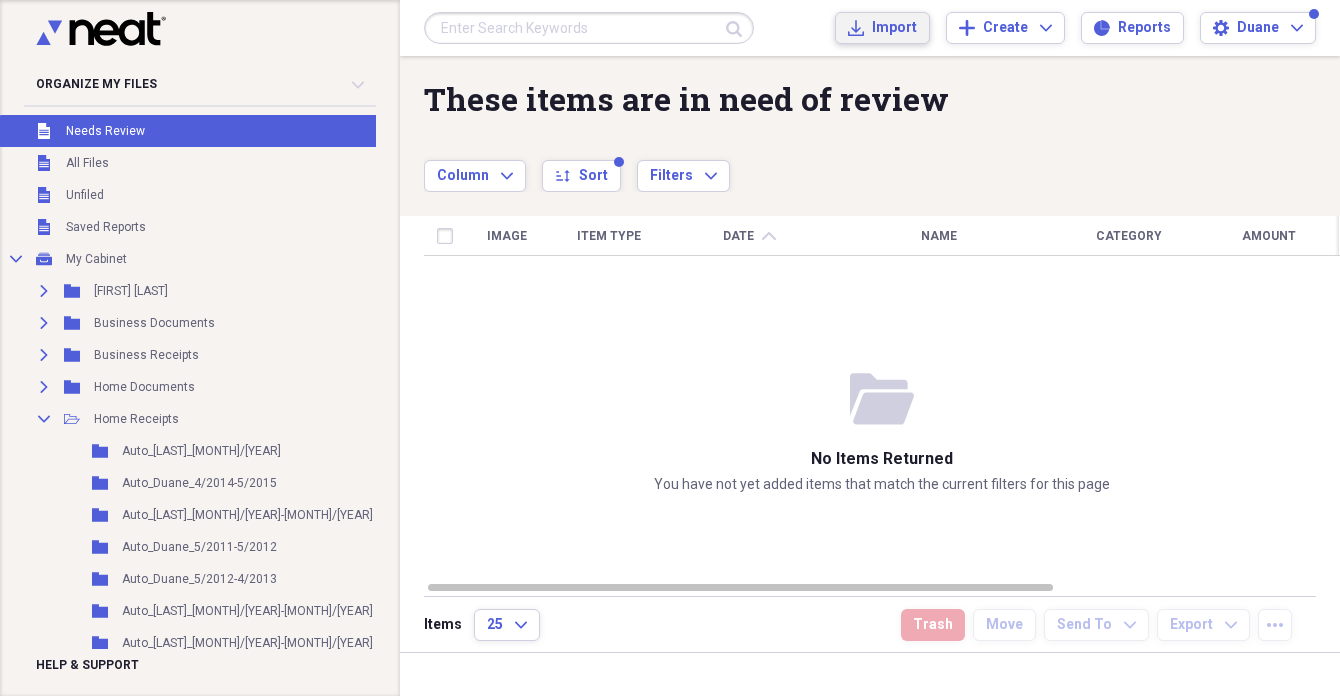 click on "Import" at bounding box center (894, 28) 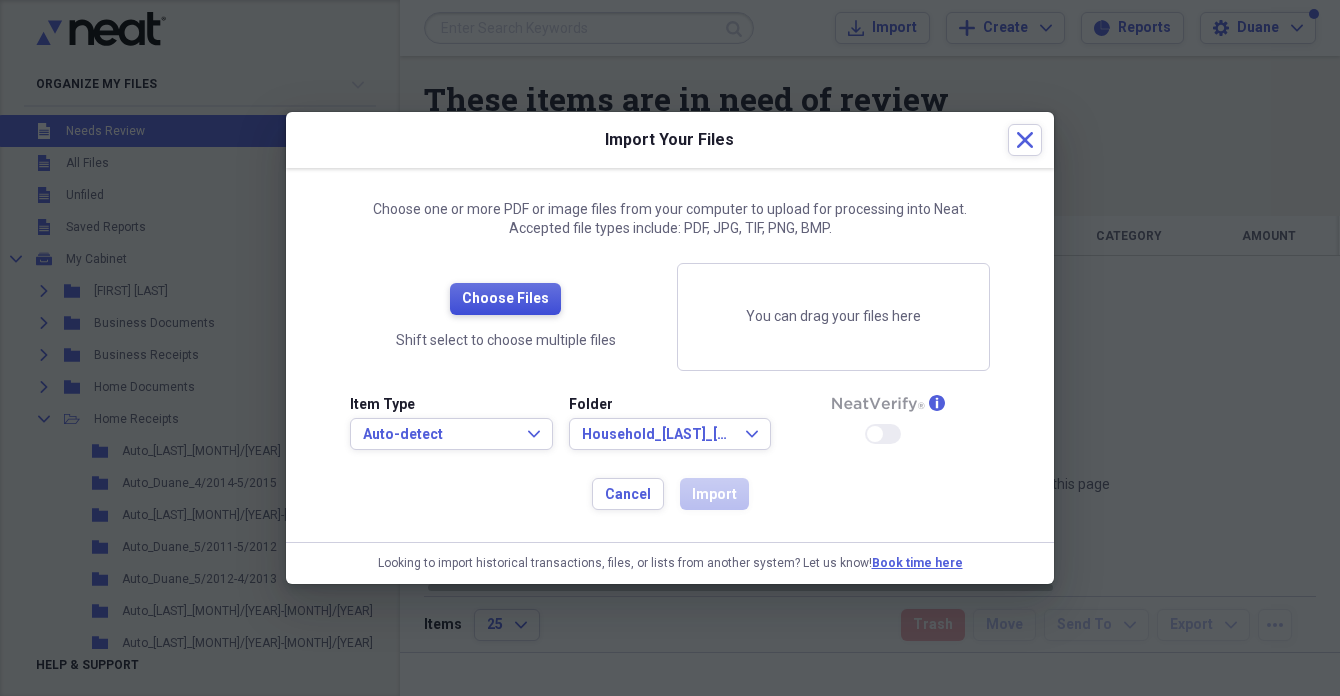 click on "Choose Files" at bounding box center [505, 299] 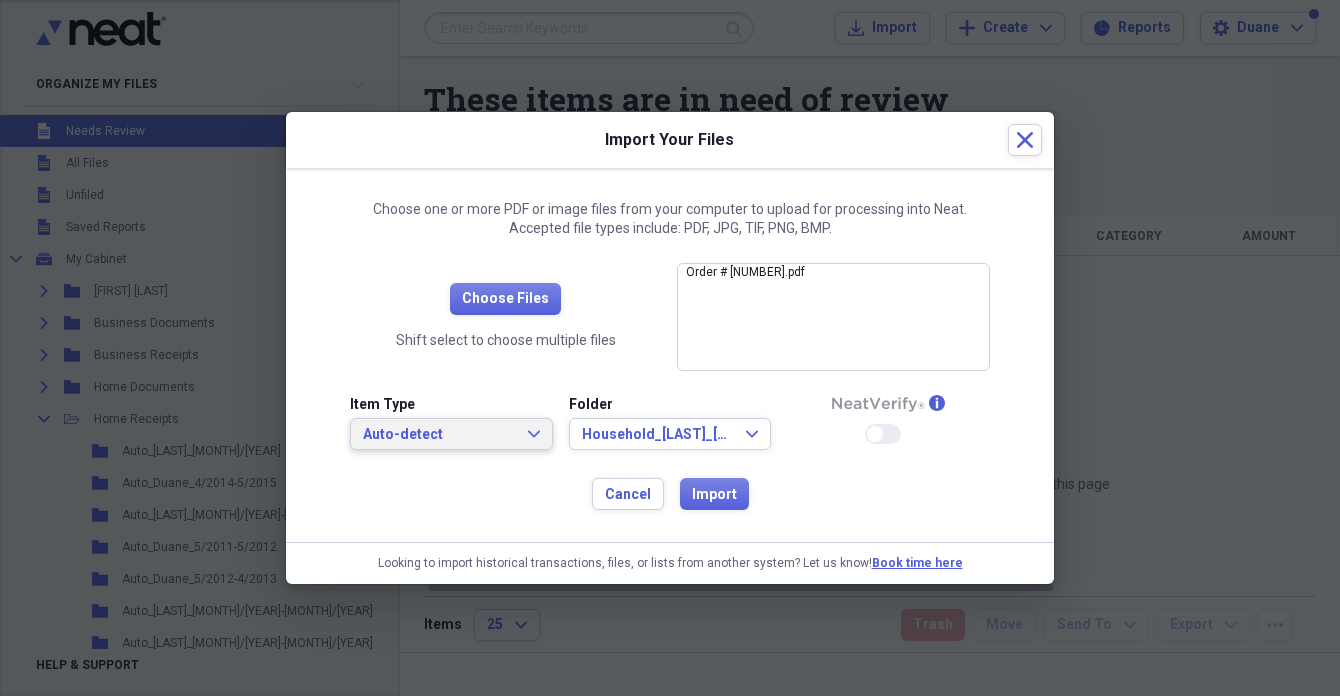 click on "Auto-detect" at bounding box center [439, 435] 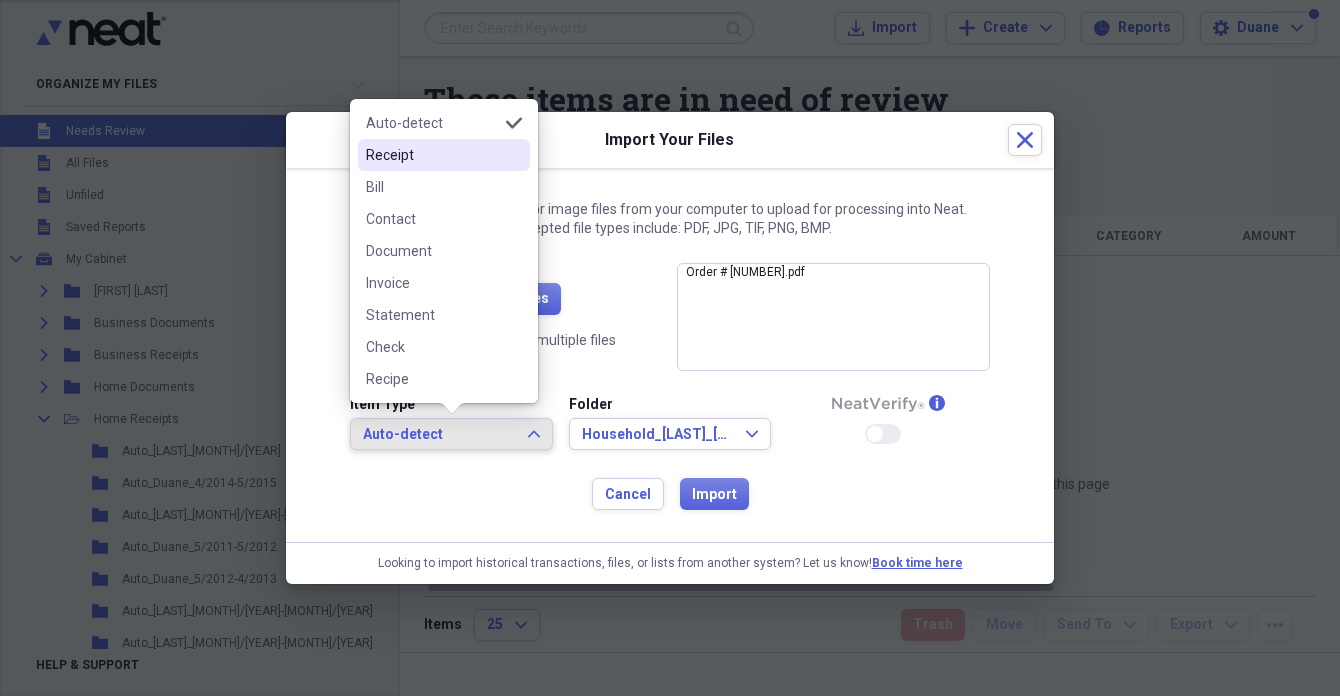 click on "Receipt" at bounding box center [432, 155] 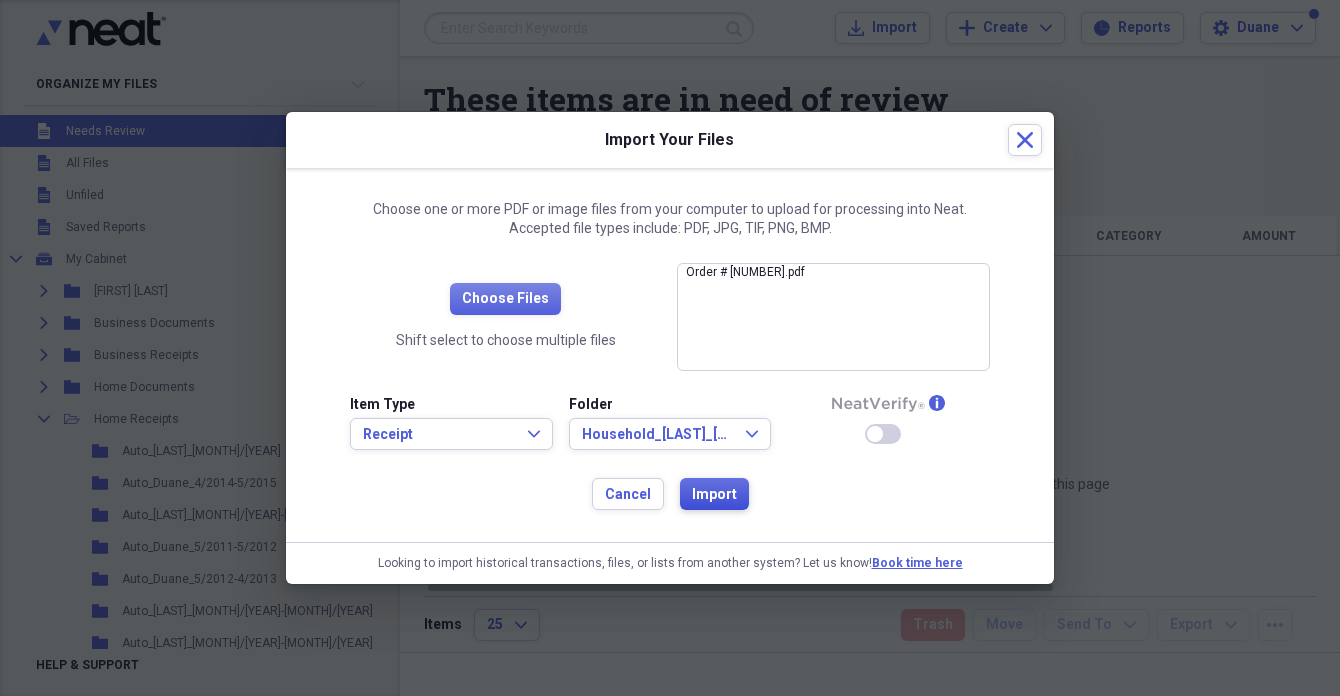 click on "Import" at bounding box center [714, 495] 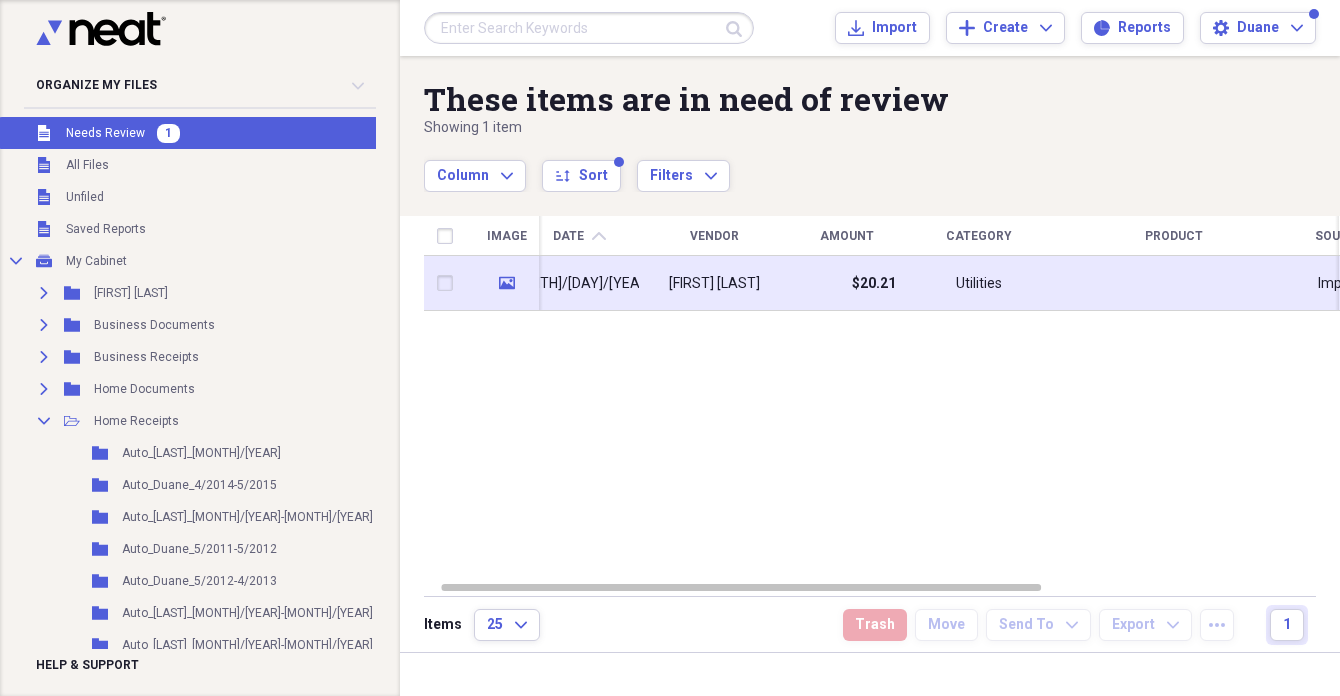 click on "[FIRST] [LAST]" at bounding box center (714, 283) 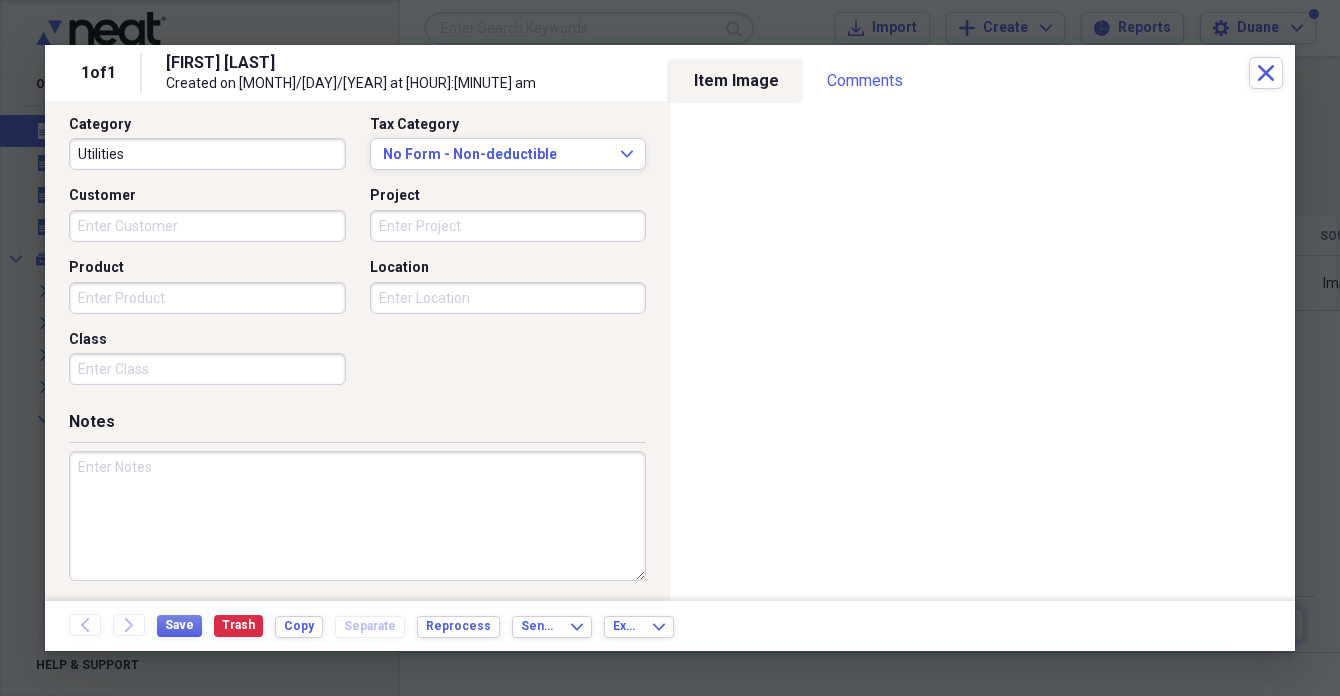 scroll, scrollTop: 514, scrollLeft: 0, axis: vertical 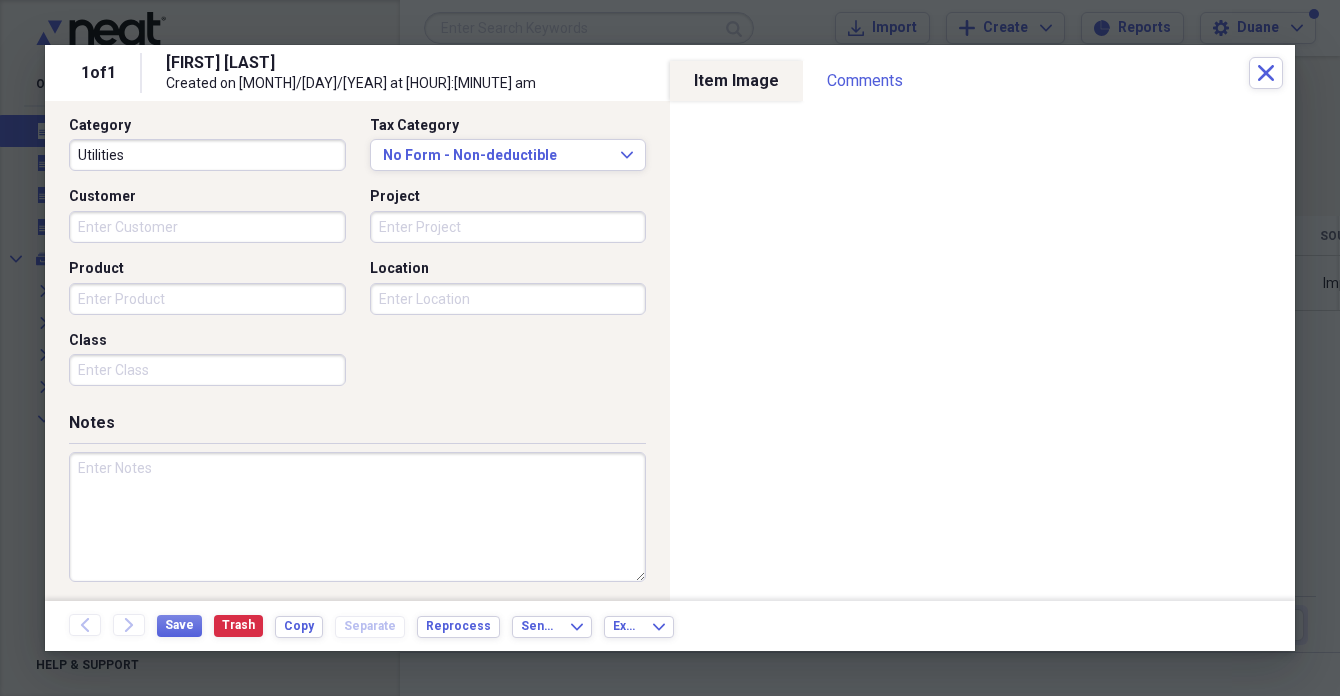 click at bounding box center (357, 517) 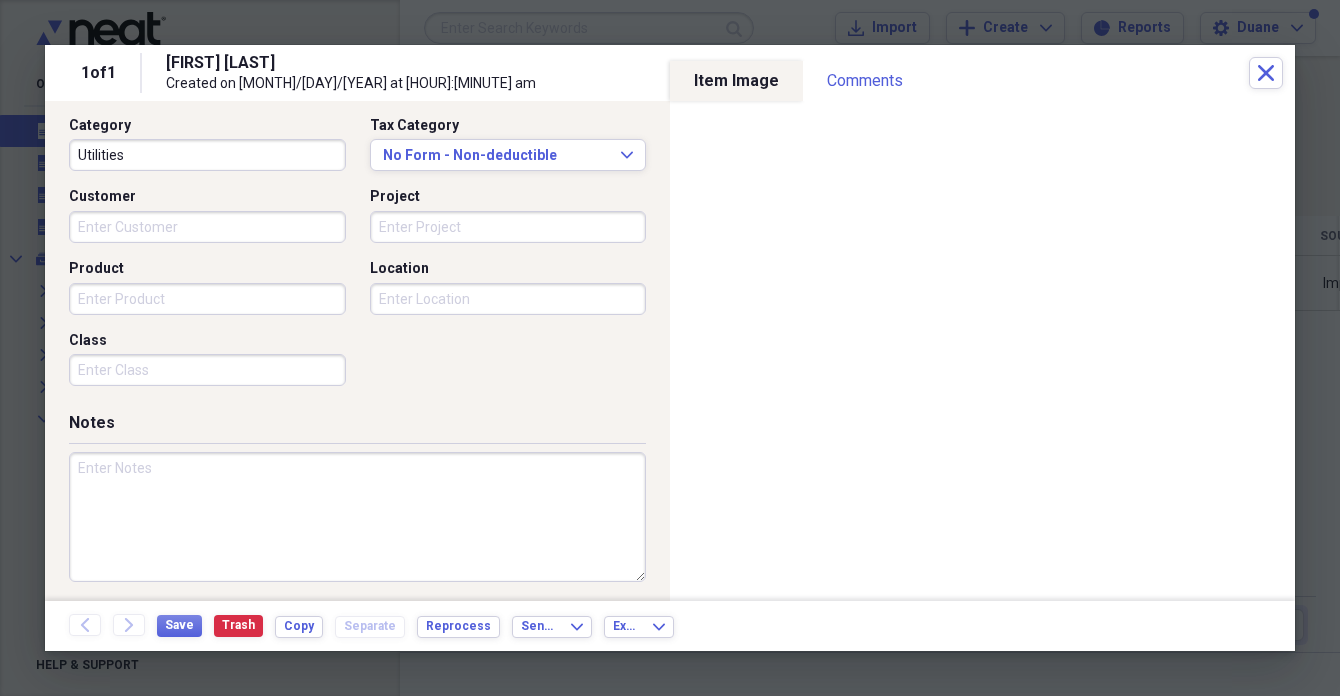 paste on "Hanaive 50 Pcs Metal Treasure Coins; 100PCS Mardi Gras Plastic Coins Set" 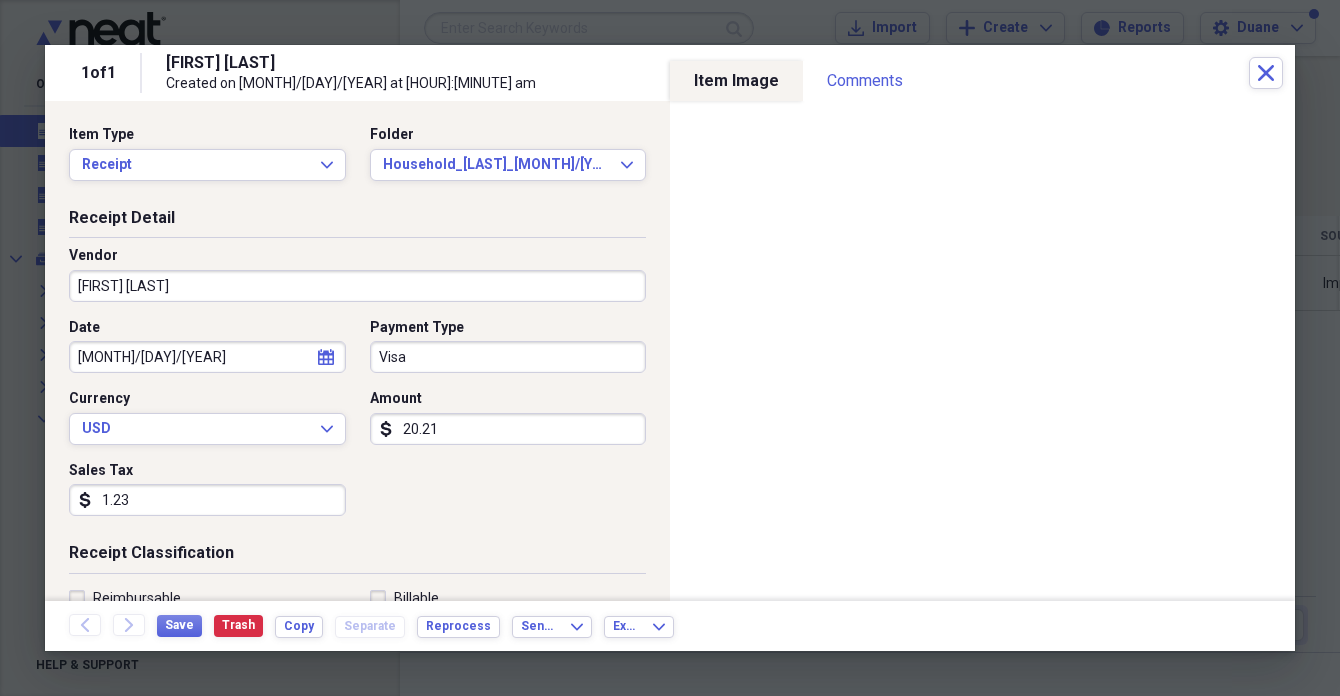 scroll, scrollTop: 0, scrollLeft: 0, axis: both 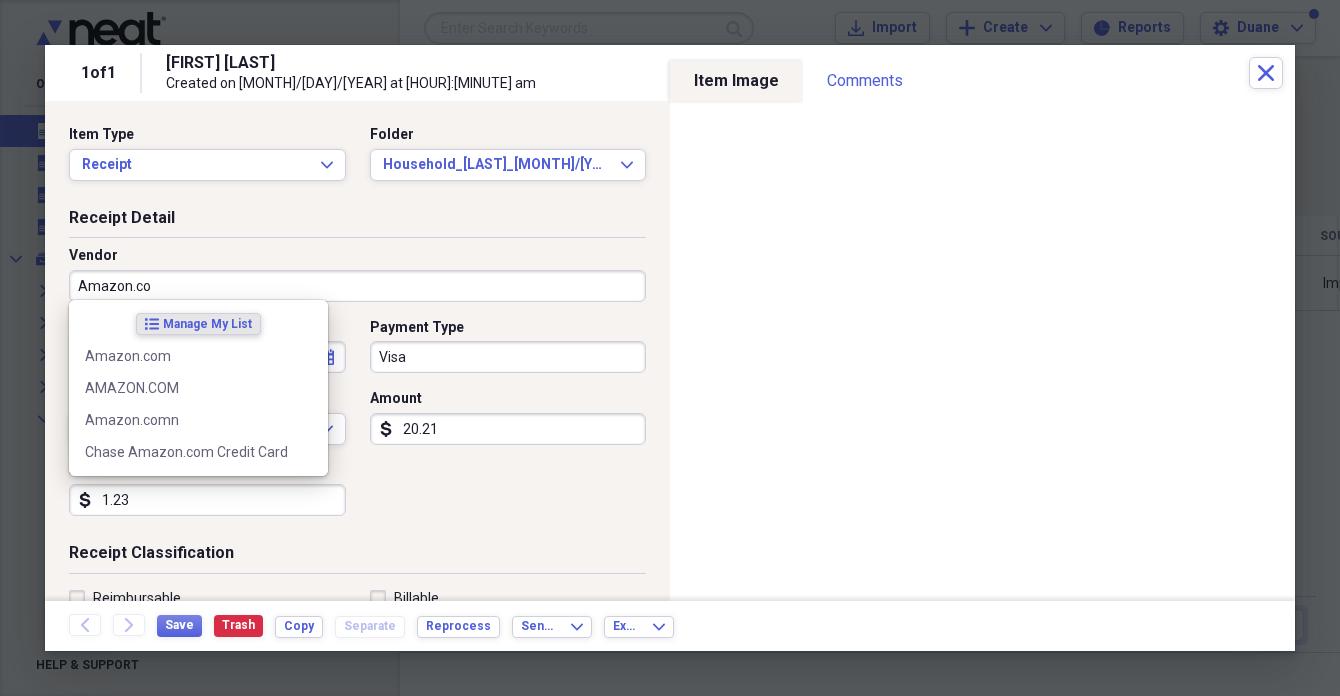 type on "Amazon.com" 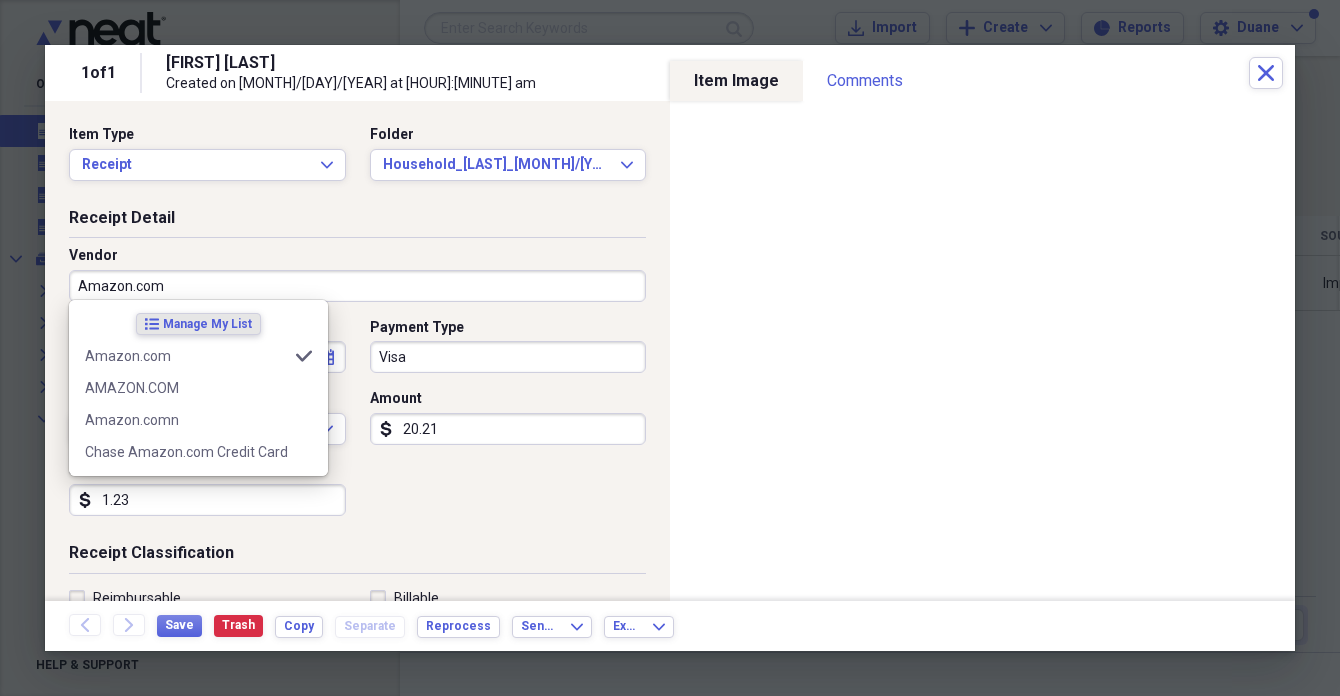 type on "Household" 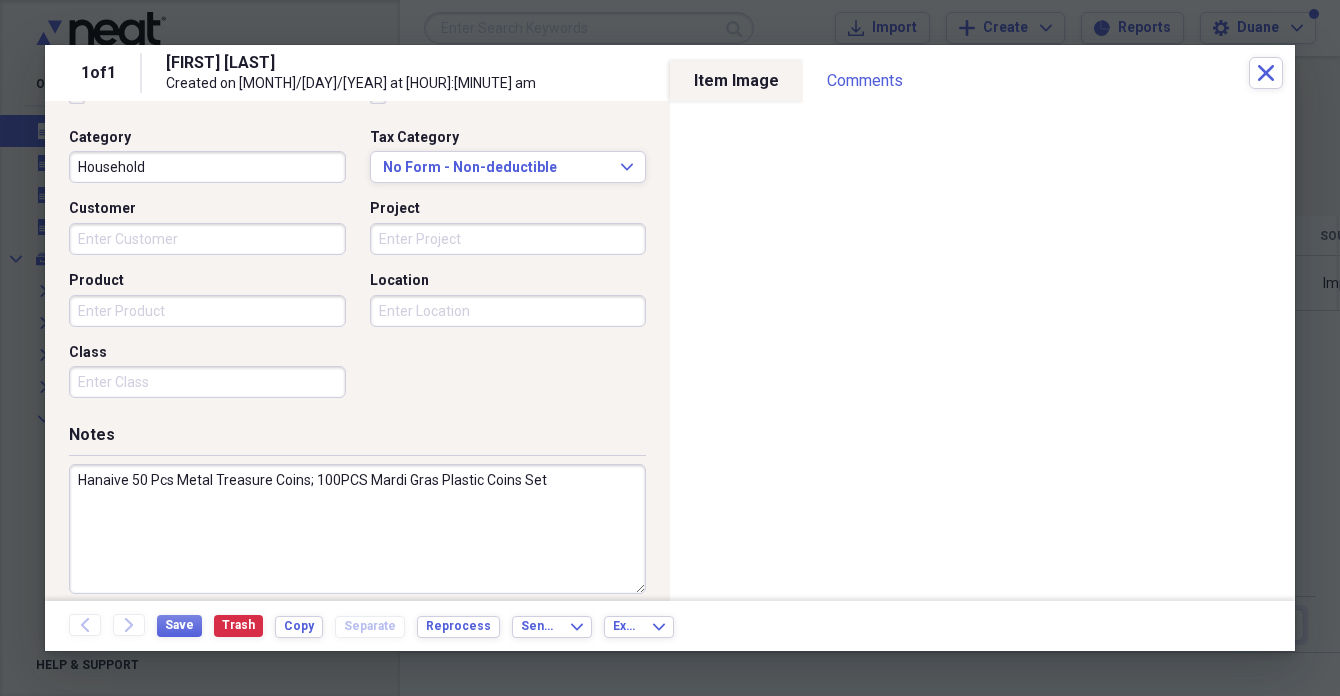 scroll, scrollTop: 514, scrollLeft: 0, axis: vertical 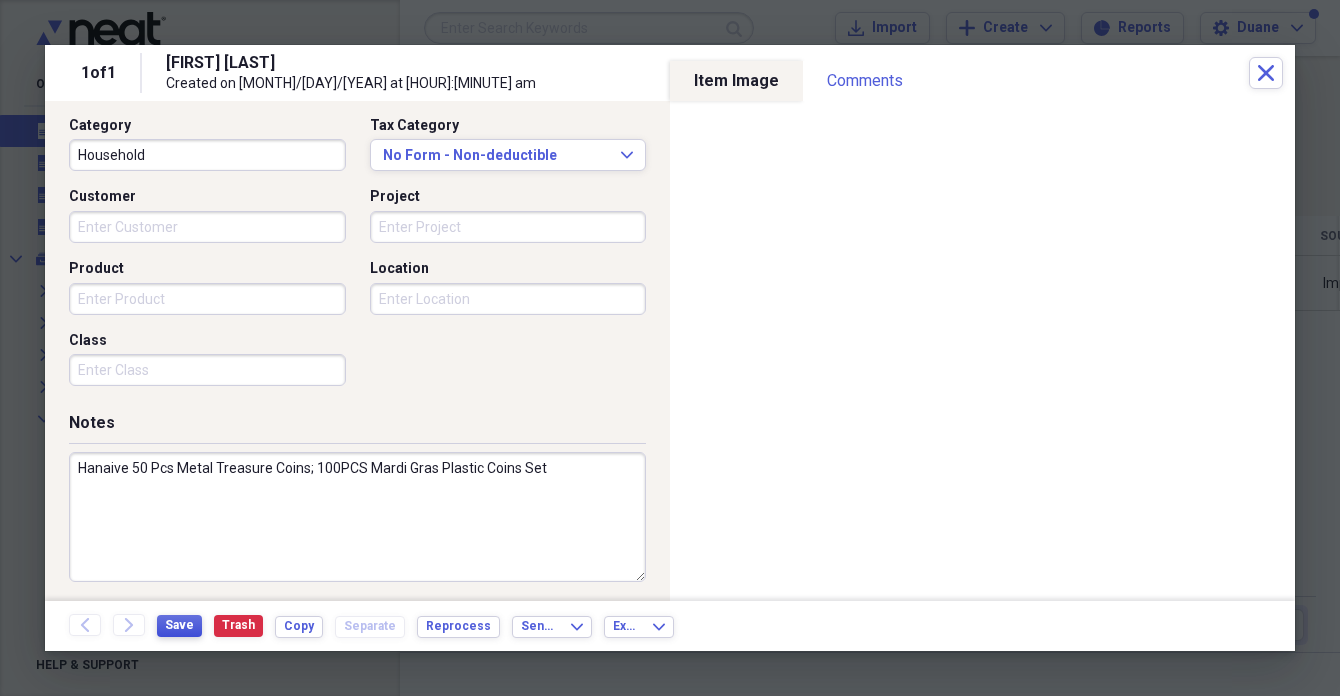 type on "Amazon.com" 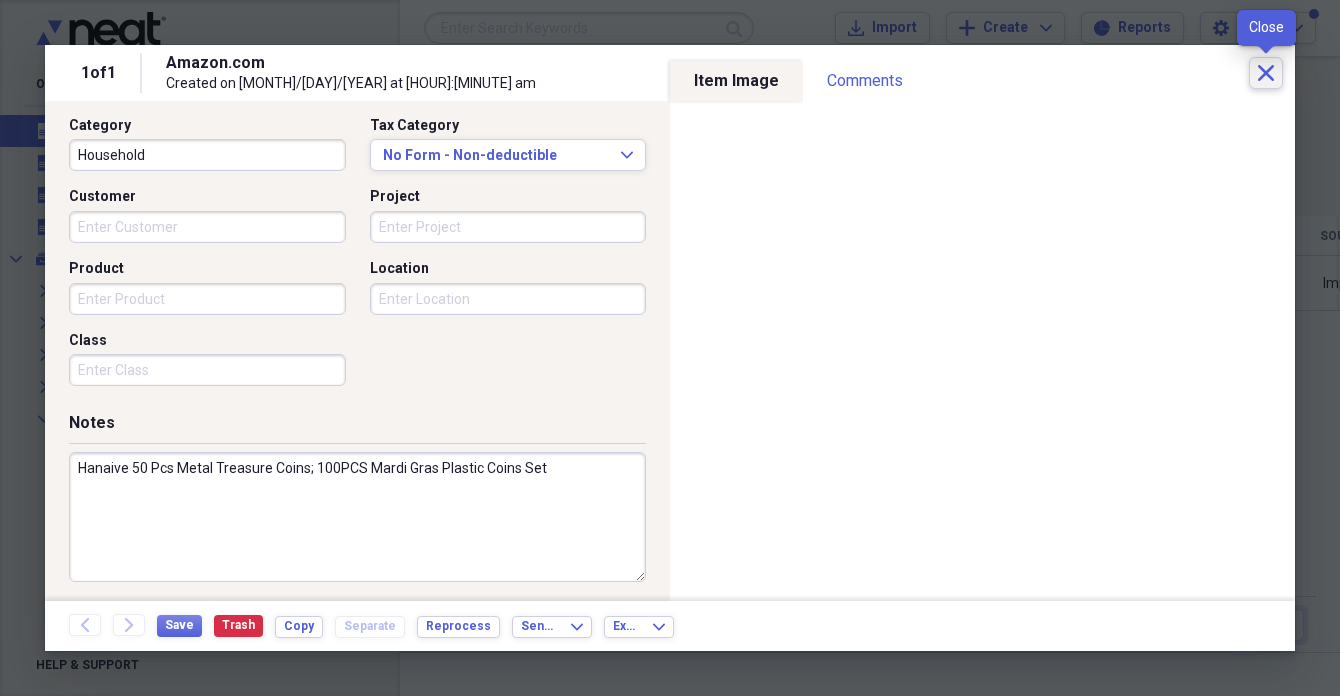 click 